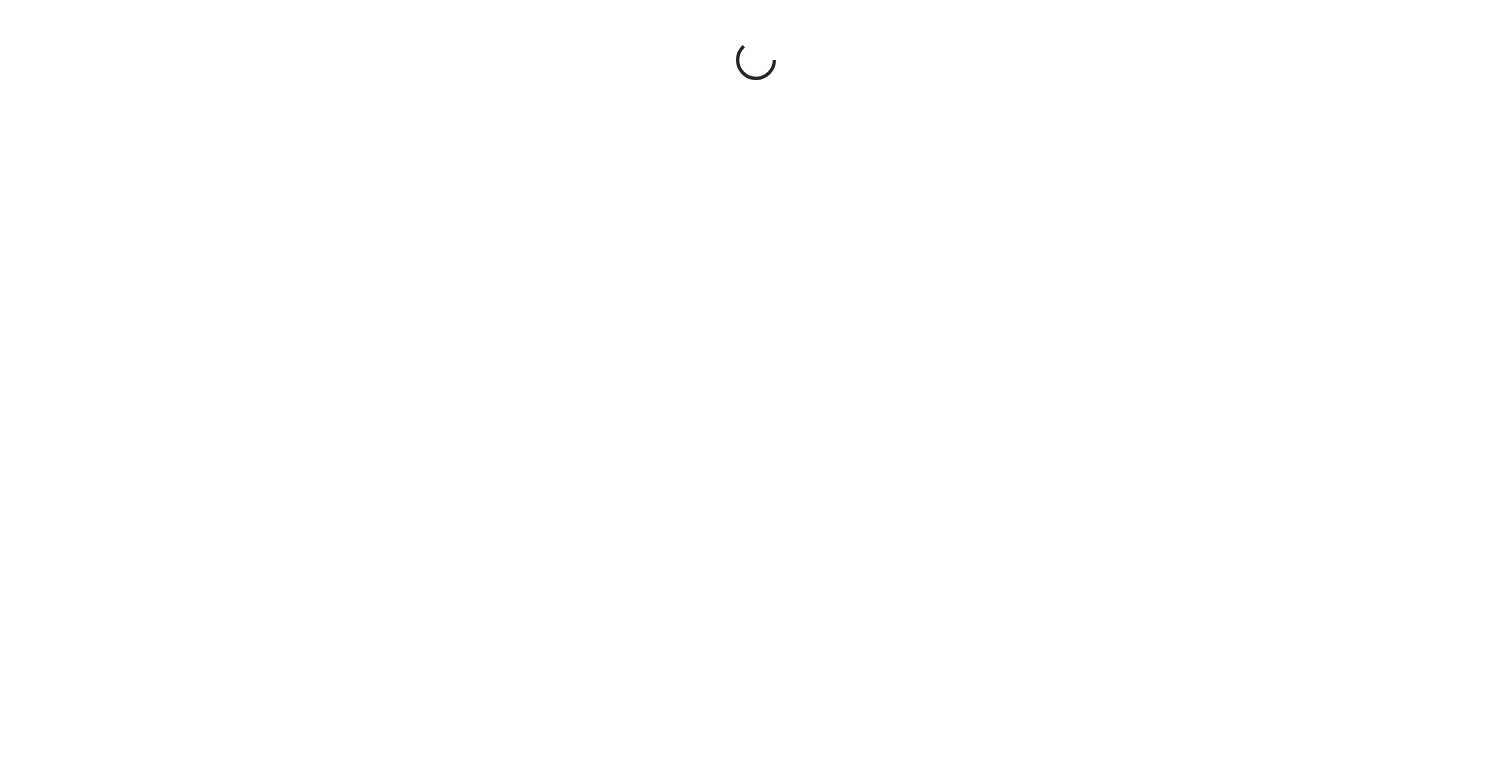 scroll, scrollTop: 0, scrollLeft: 0, axis: both 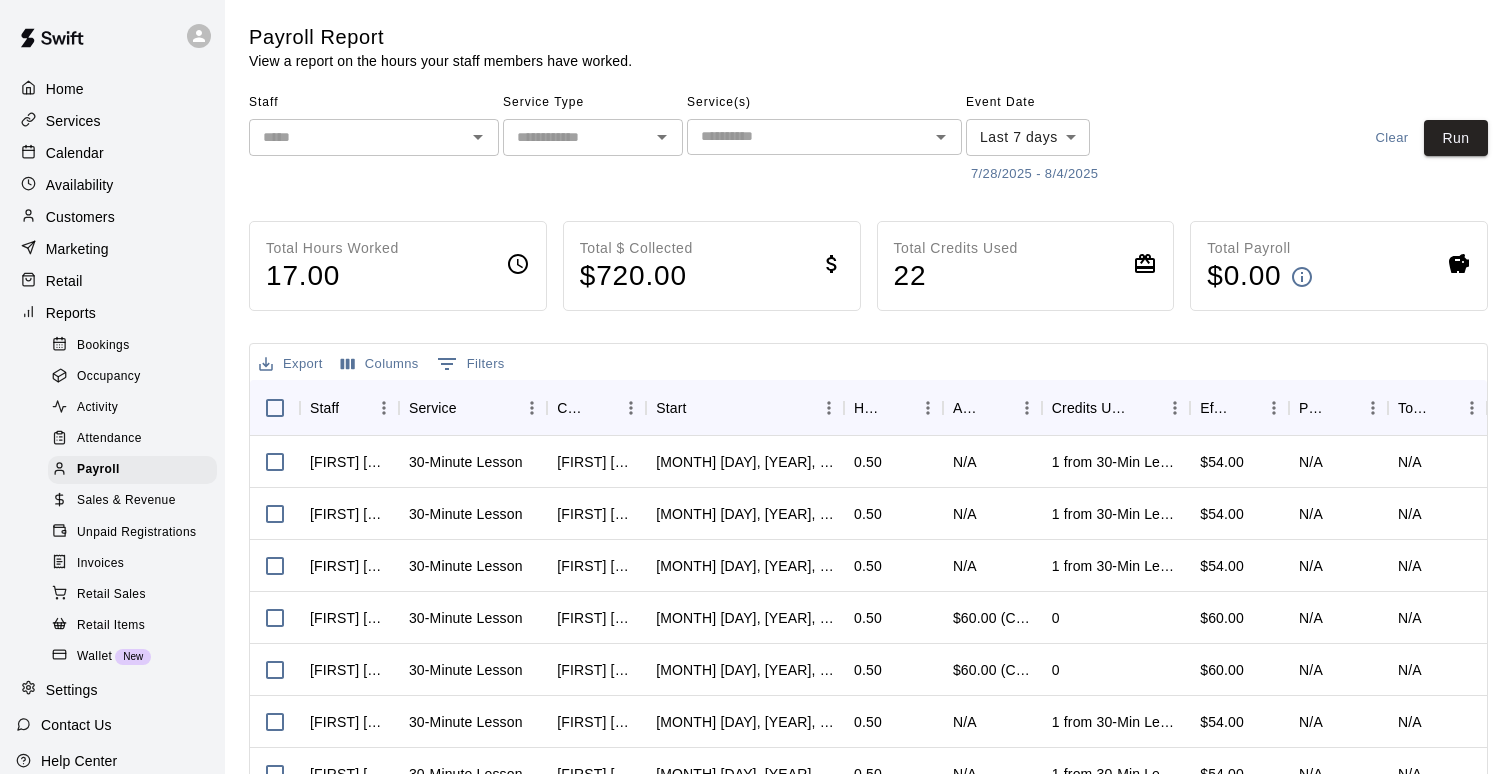 click on "7/28/2025 - 8/4/2025" at bounding box center (1034, 174) 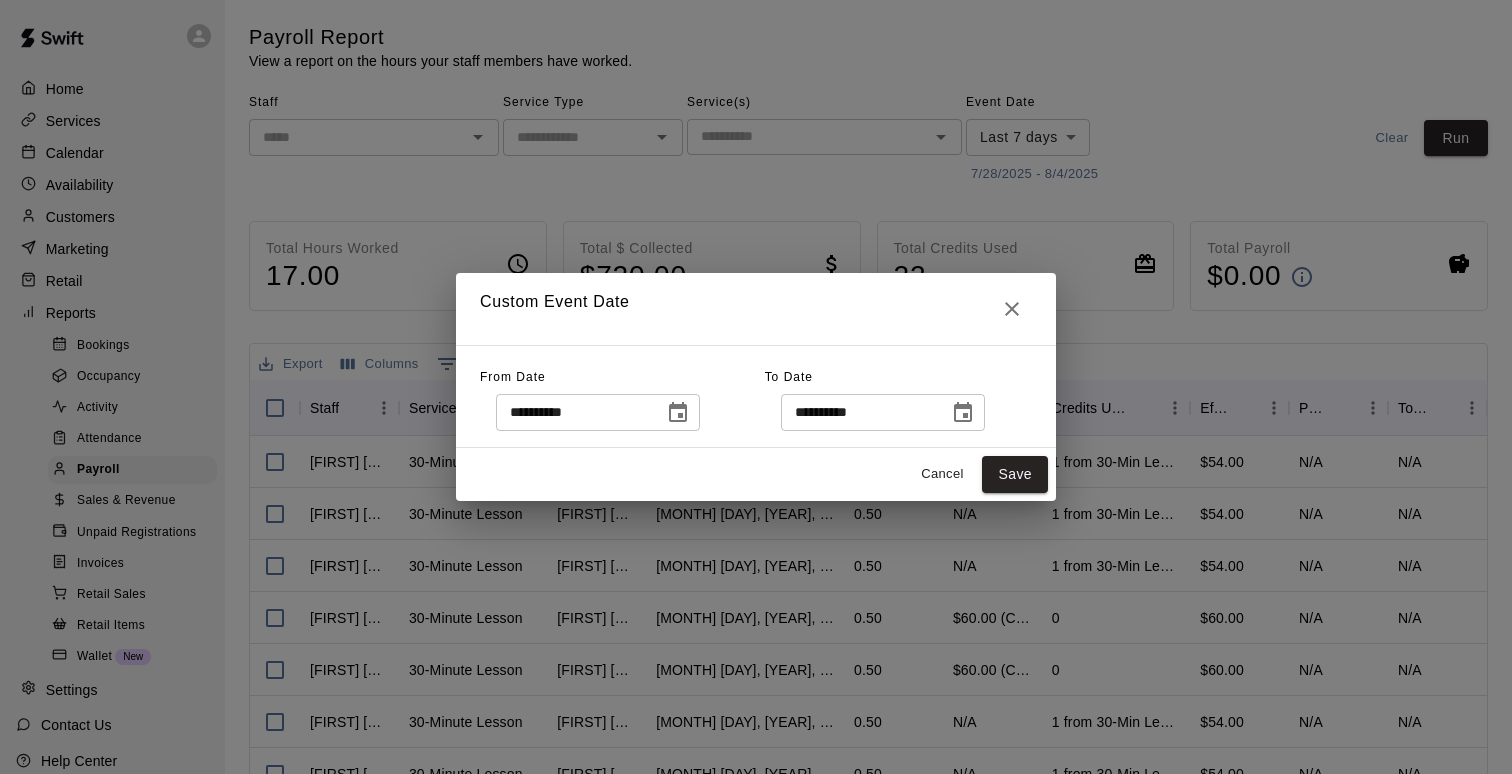 click 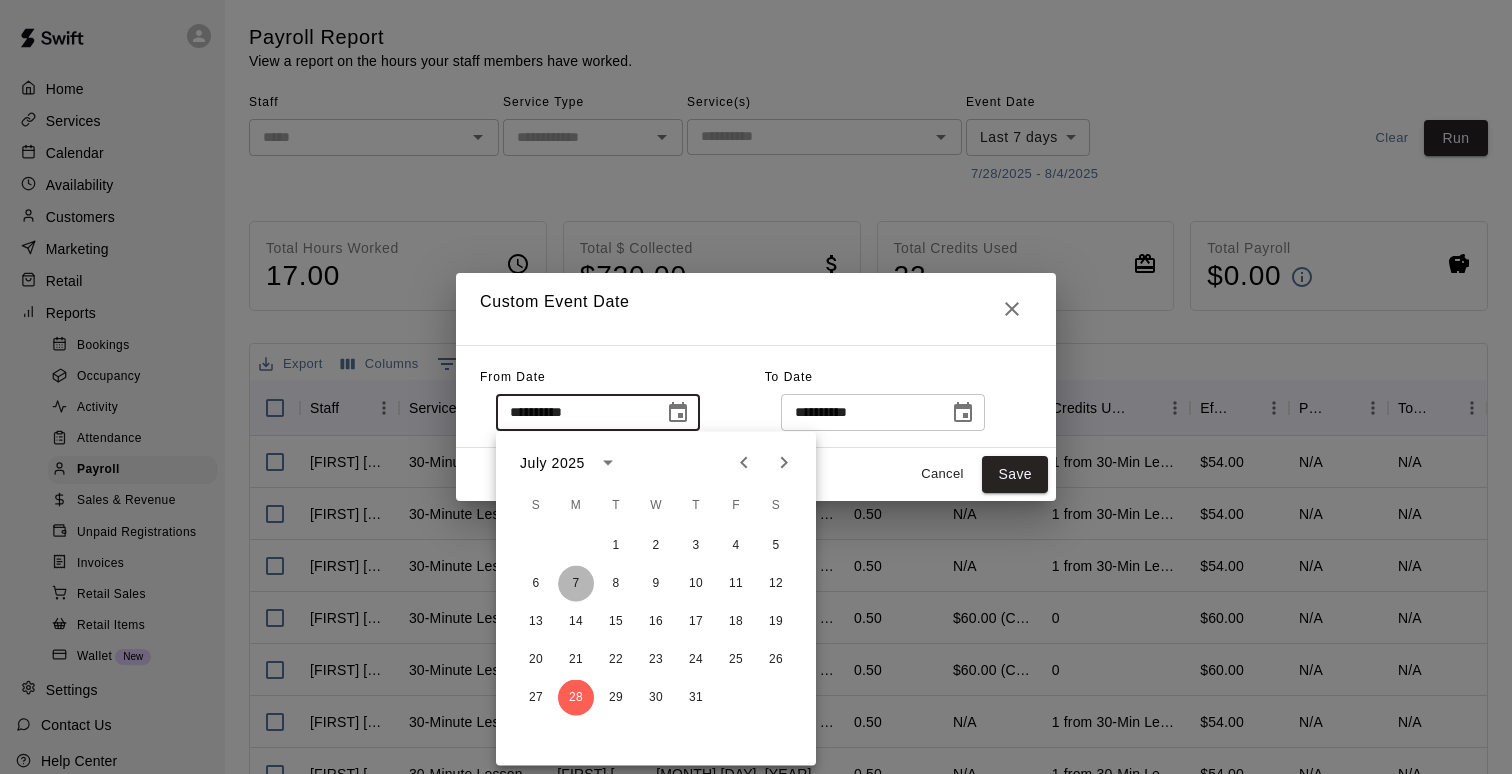 click on "7" at bounding box center [576, 584] 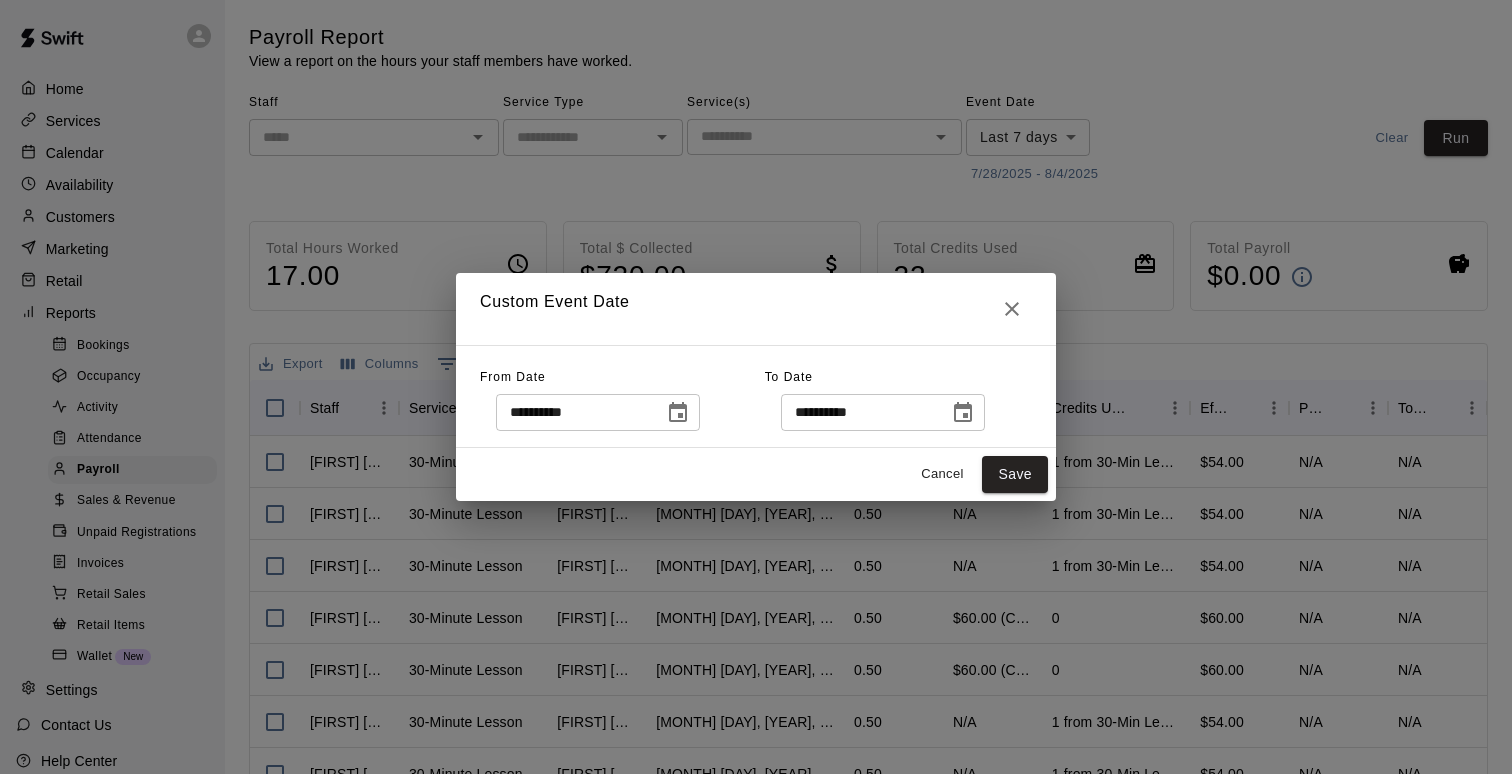 click 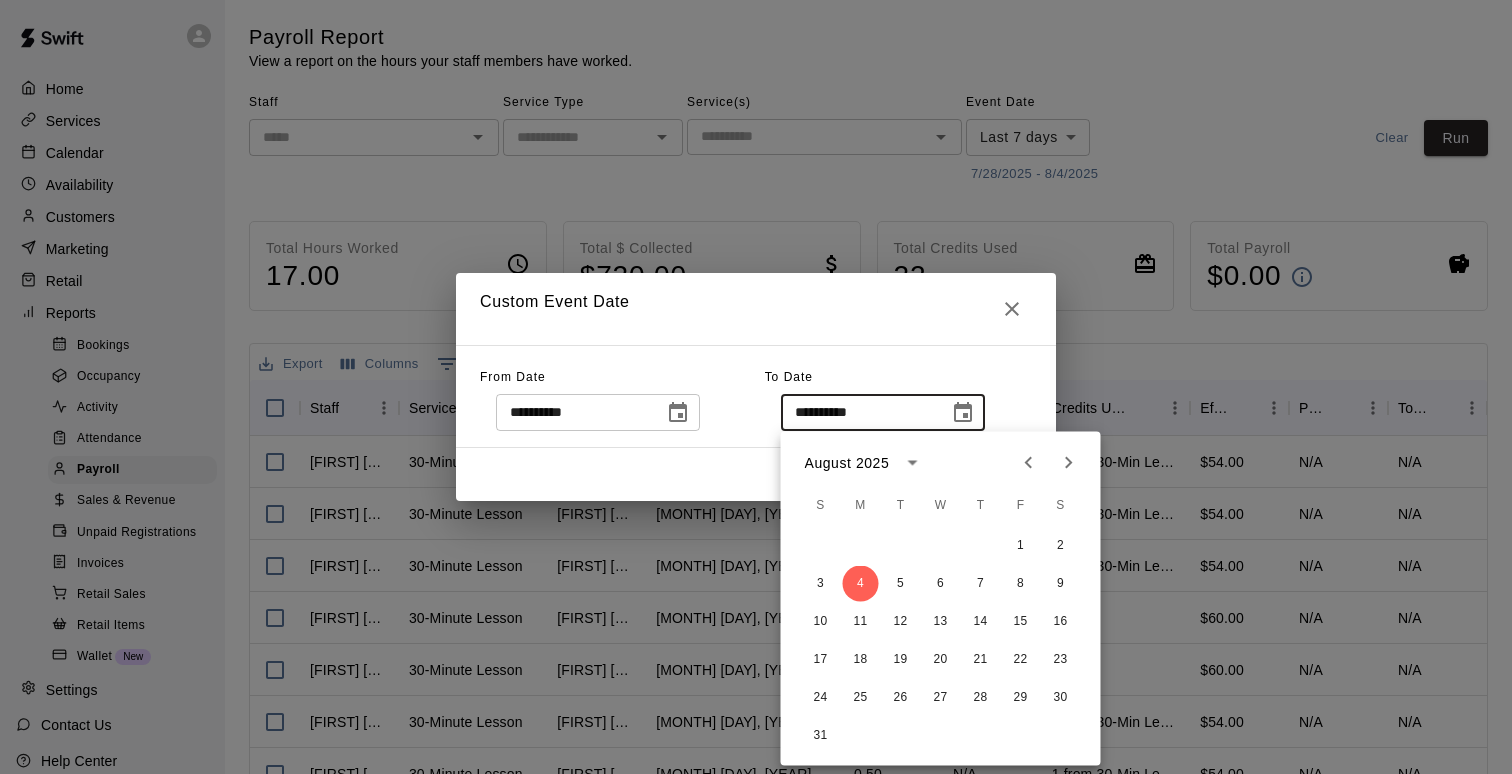 click 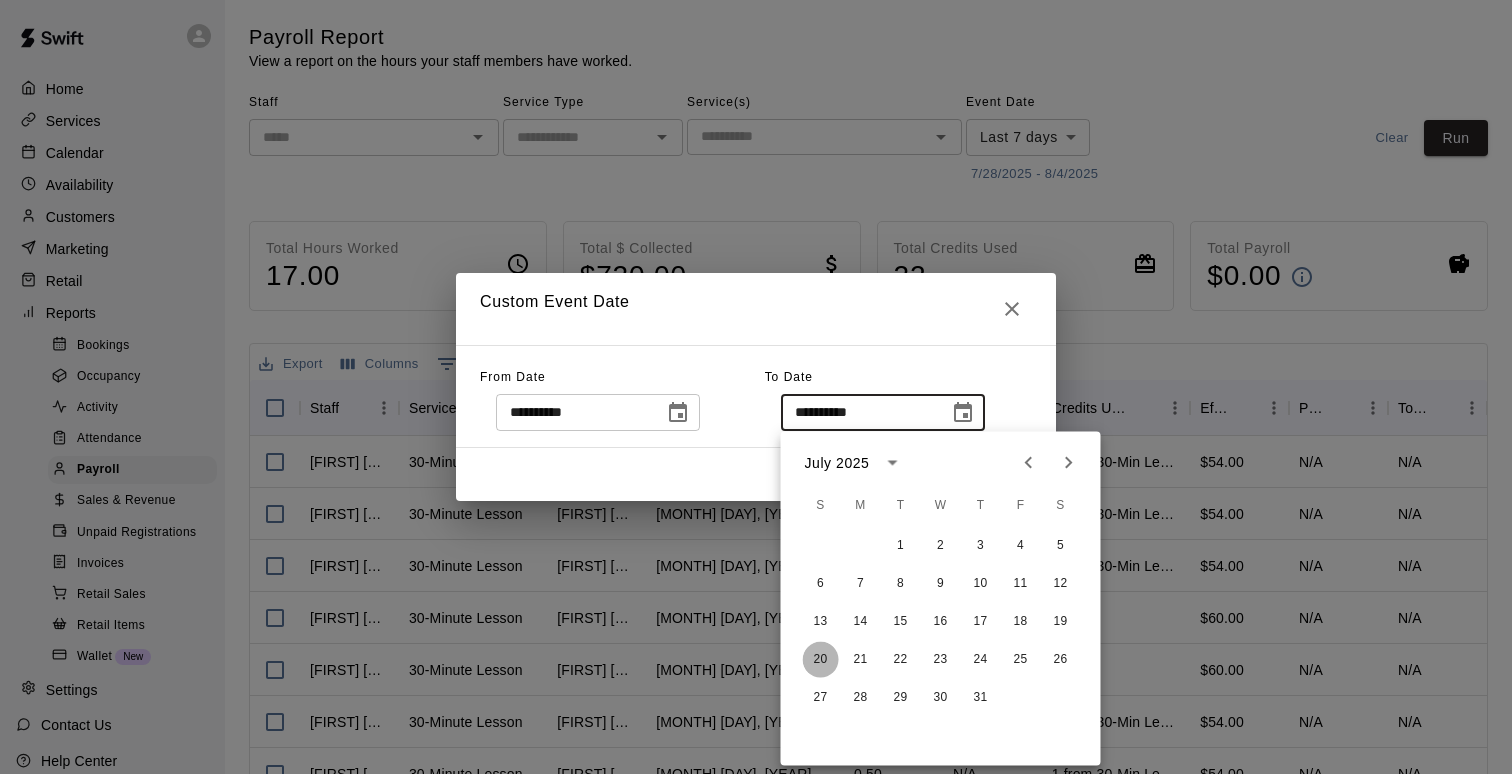 click on "20" at bounding box center (821, 660) 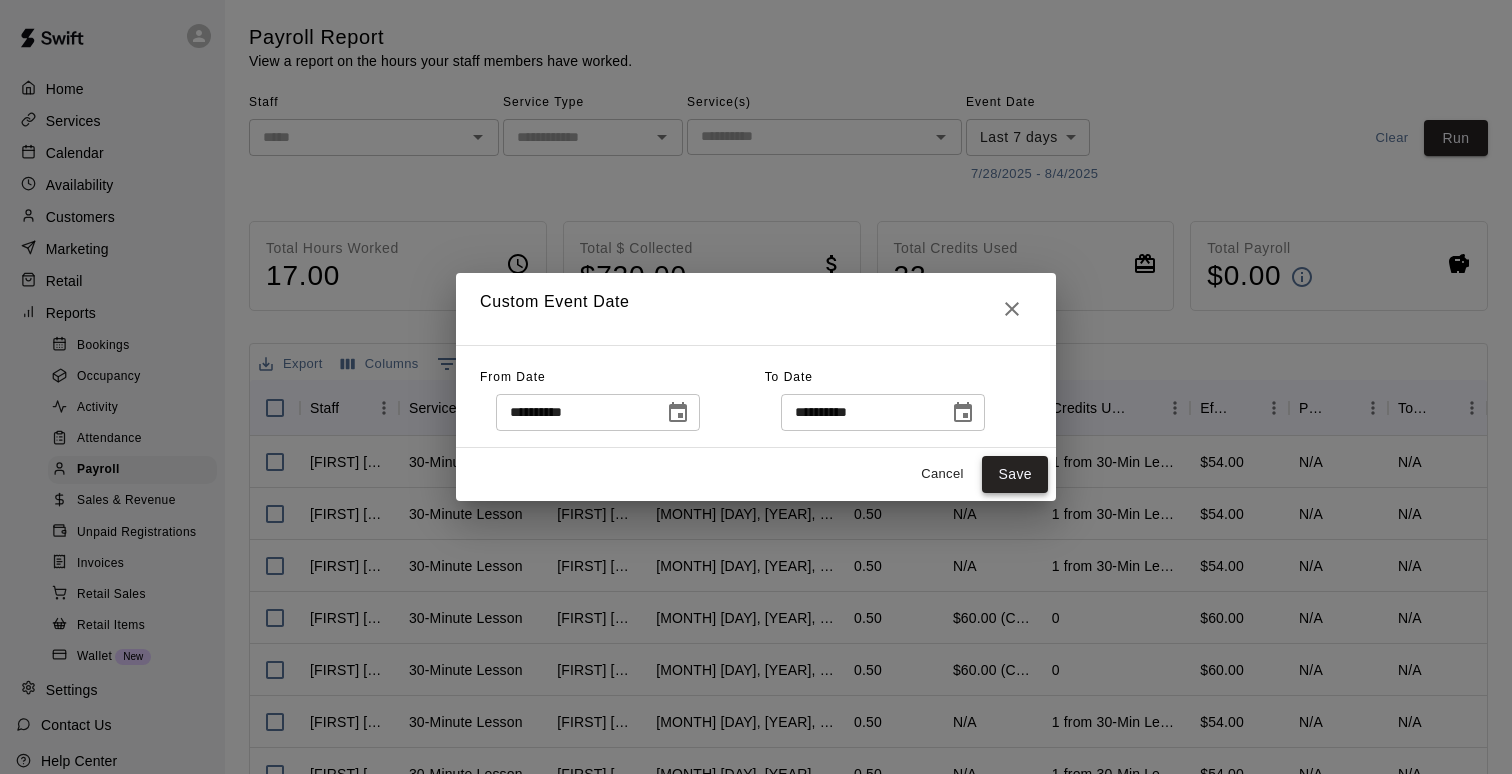 click on "Save" at bounding box center (1015, 474) 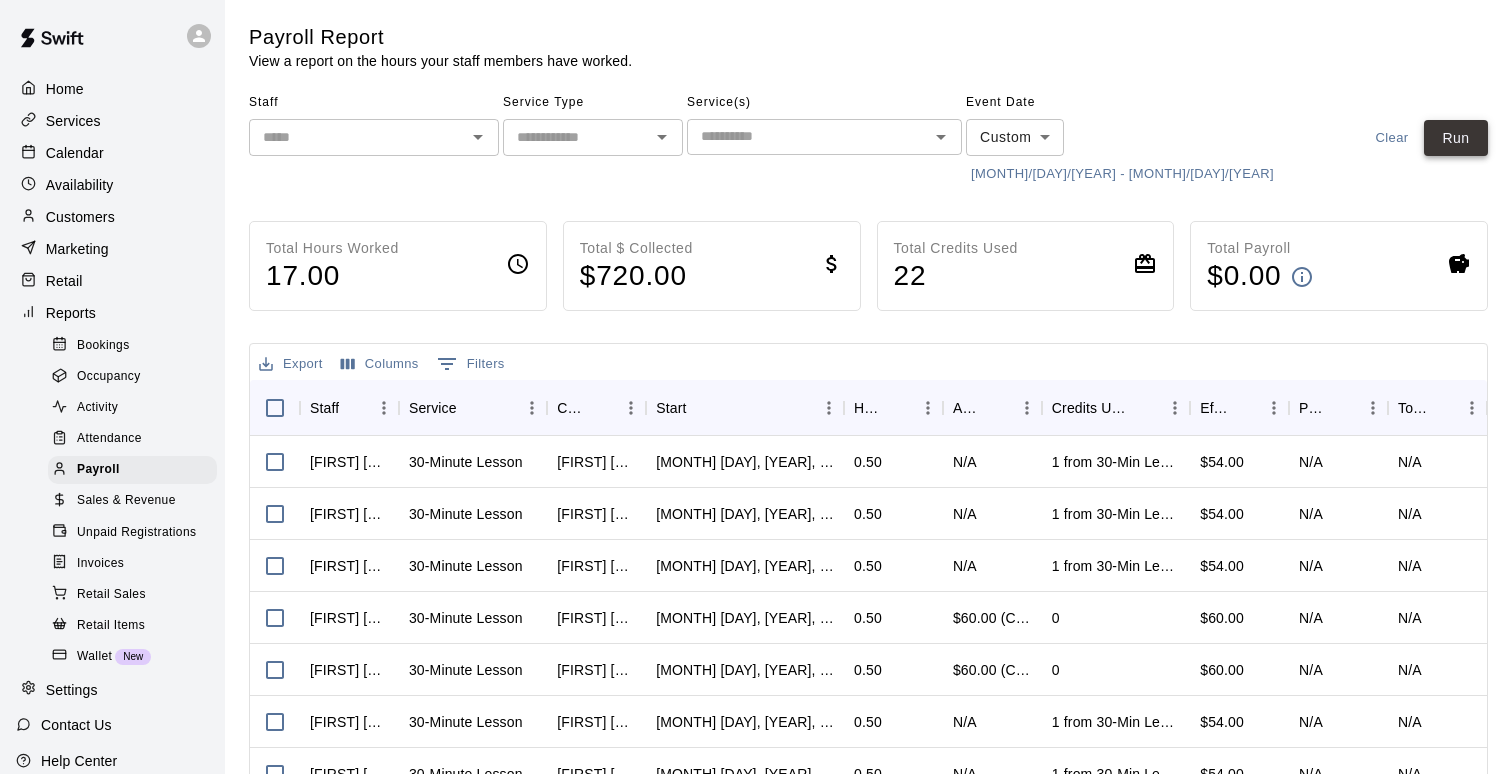 click on "Run" at bounding box center [1456, 138] 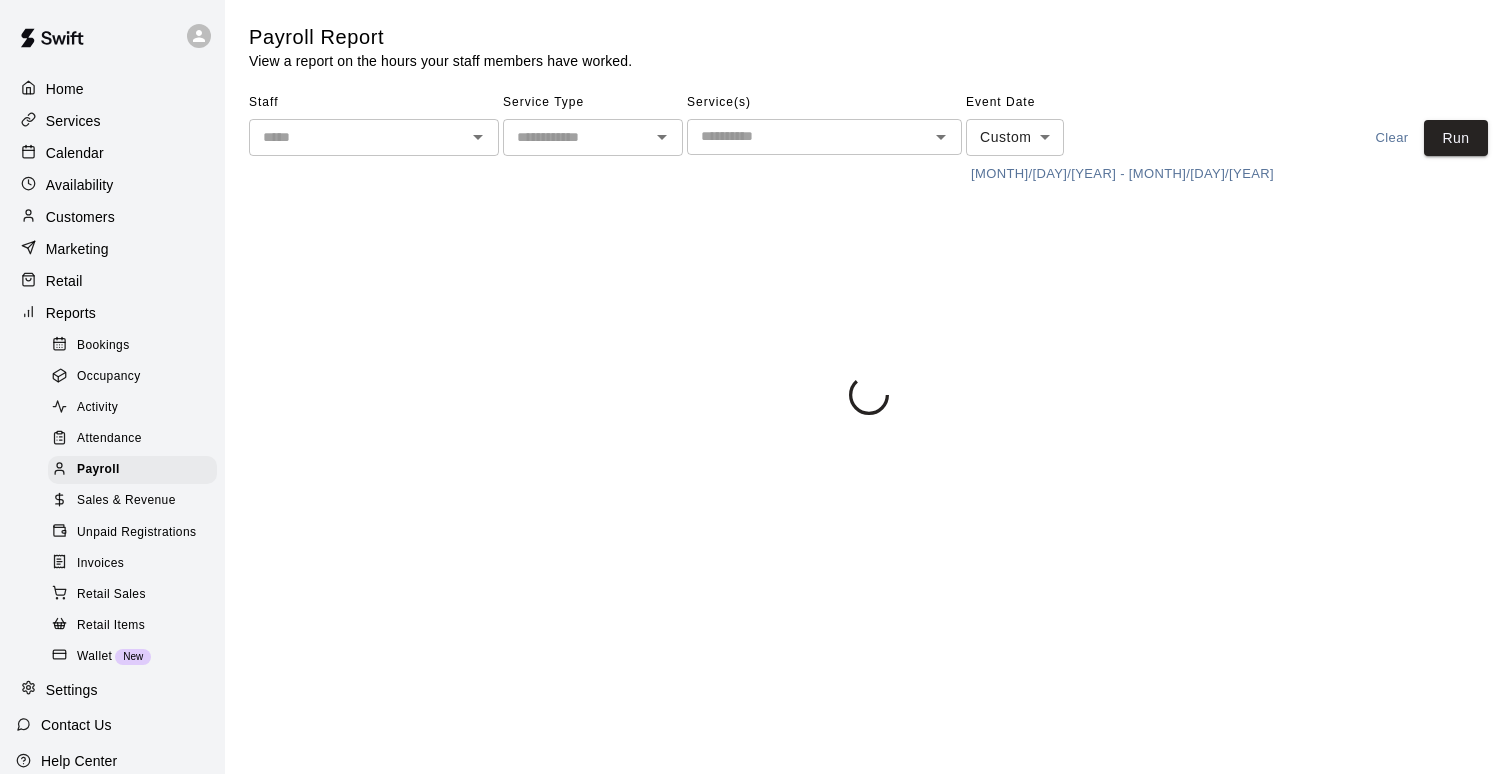 click on "​" at bounding box center (593, 137) 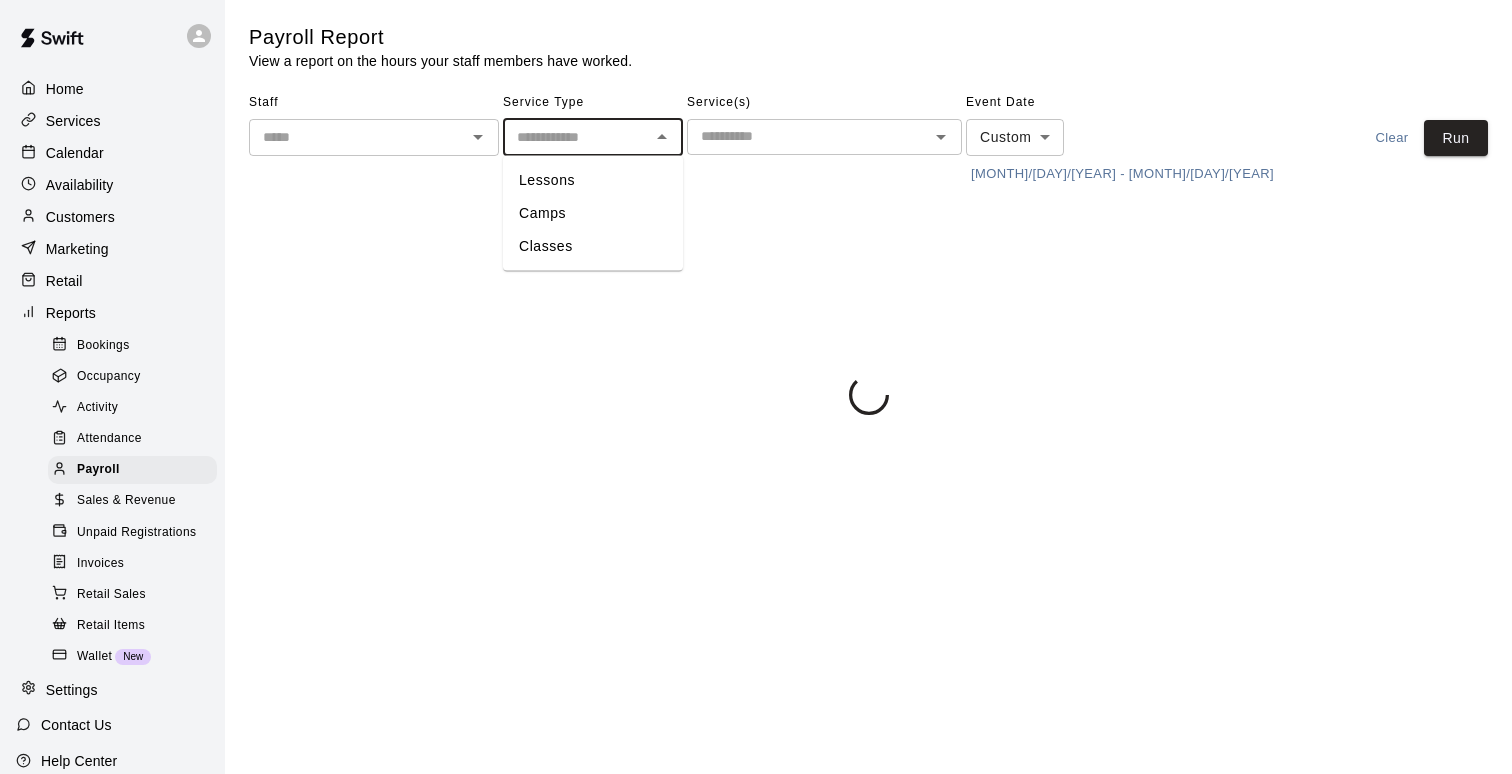 click on "Lessons" at bounding box center (593, 180) 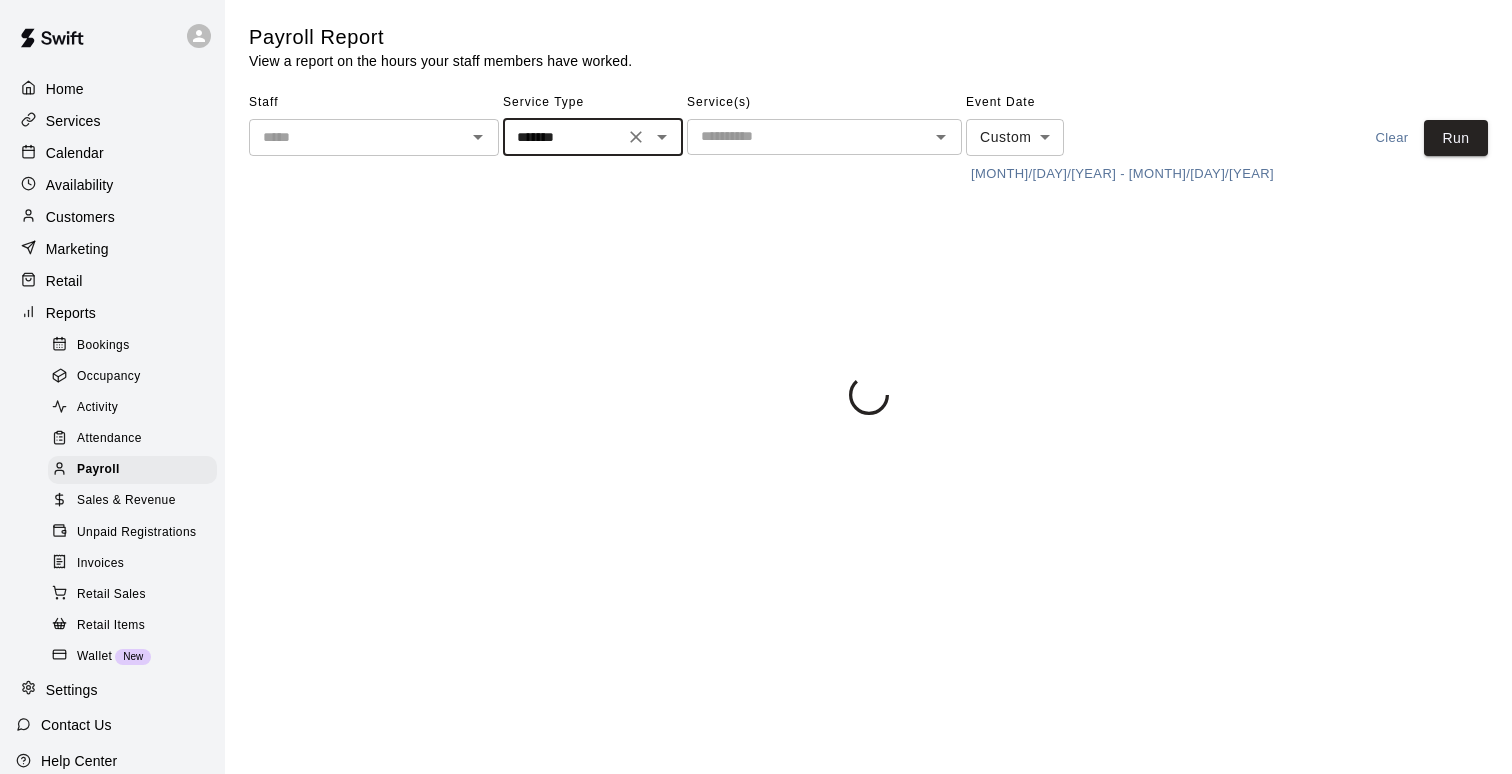click on "​" at bounding box center (824, 137) 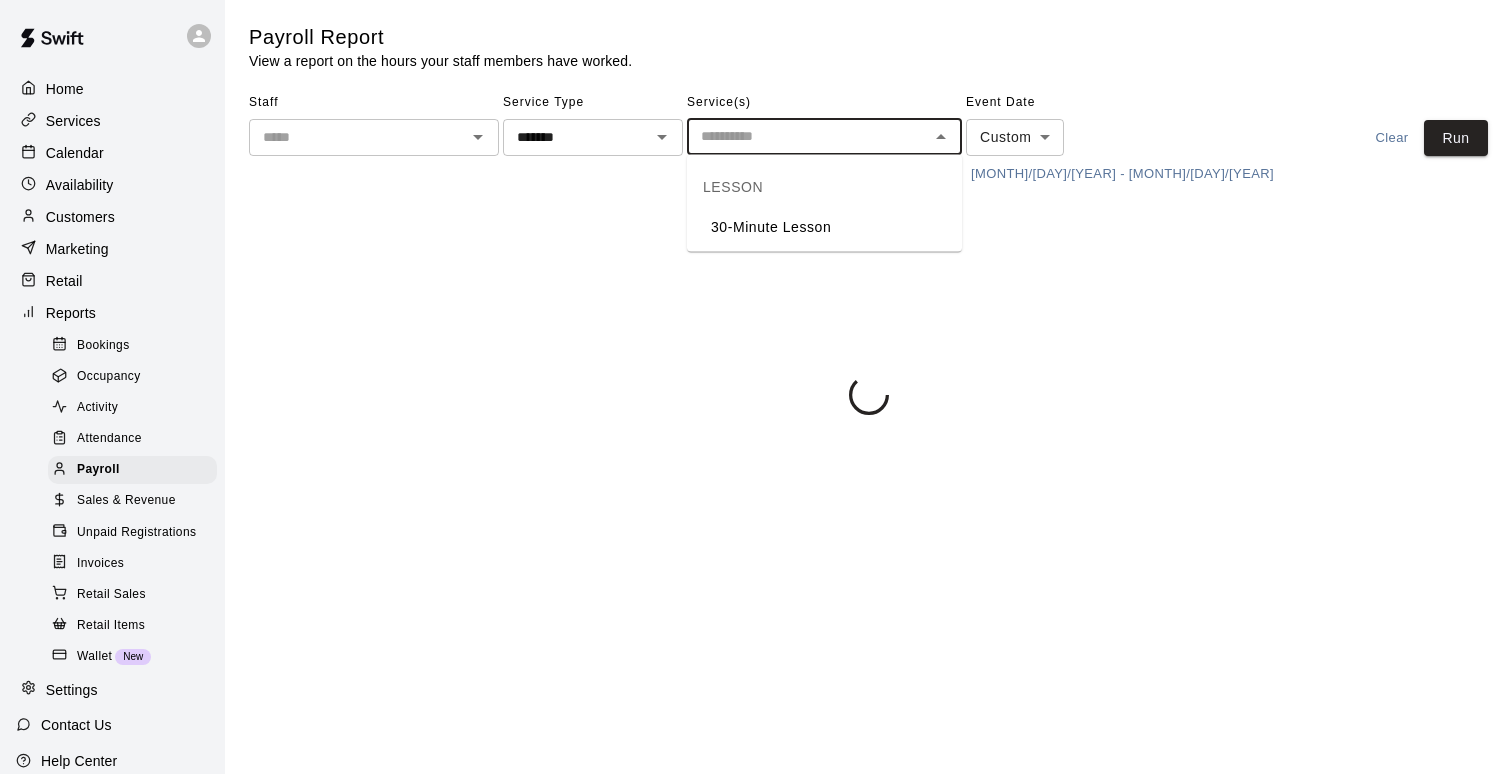 click on "30-Minute Lesson" at bounding box center (824, 227) 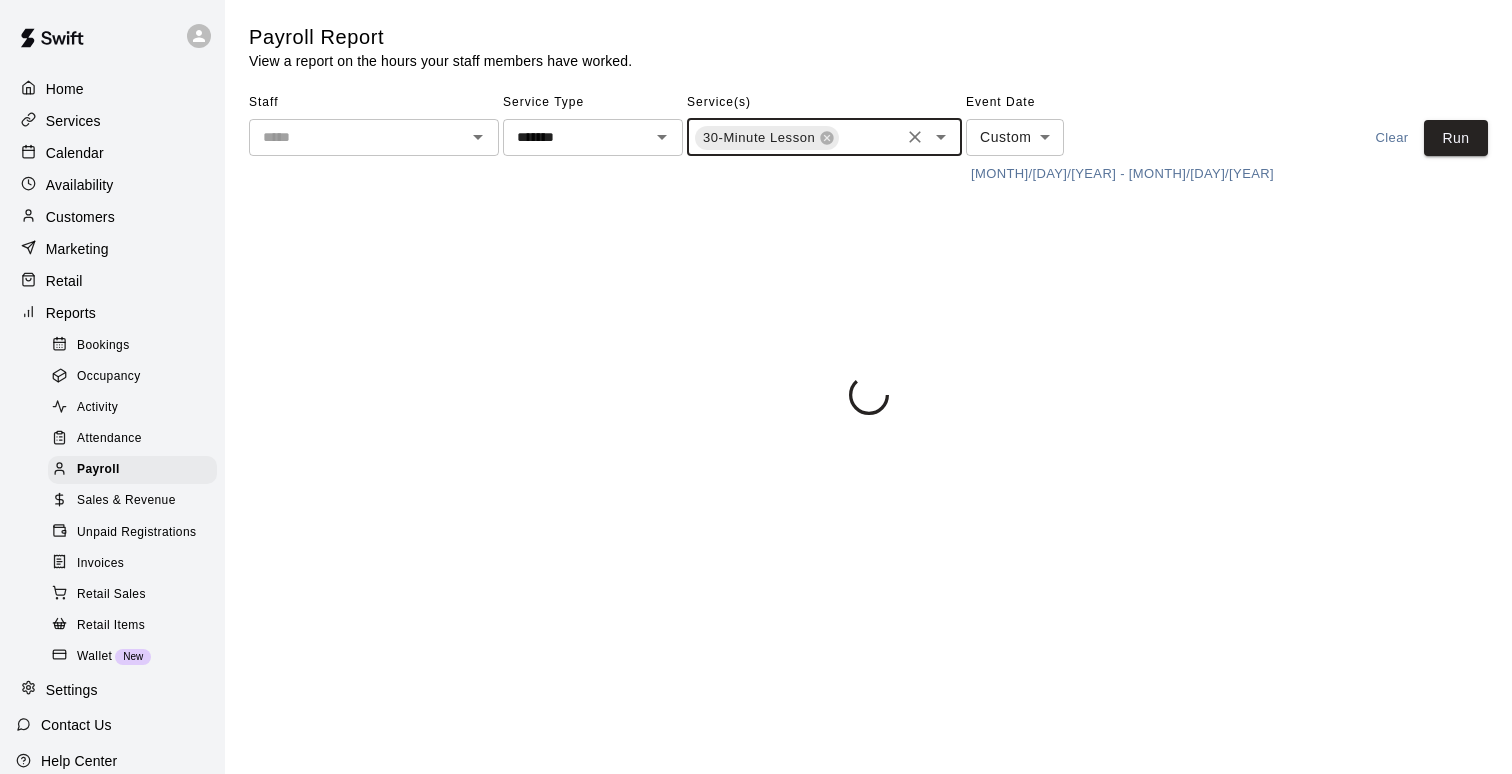 click on "Staff ​ Service Type ******* ​ Service(s) 30-Minute Lesson ​ Event Date Custom ****** ​ 7/7/2025 - 7/20/2025 Clear Run" at bounding box center [868, 138] 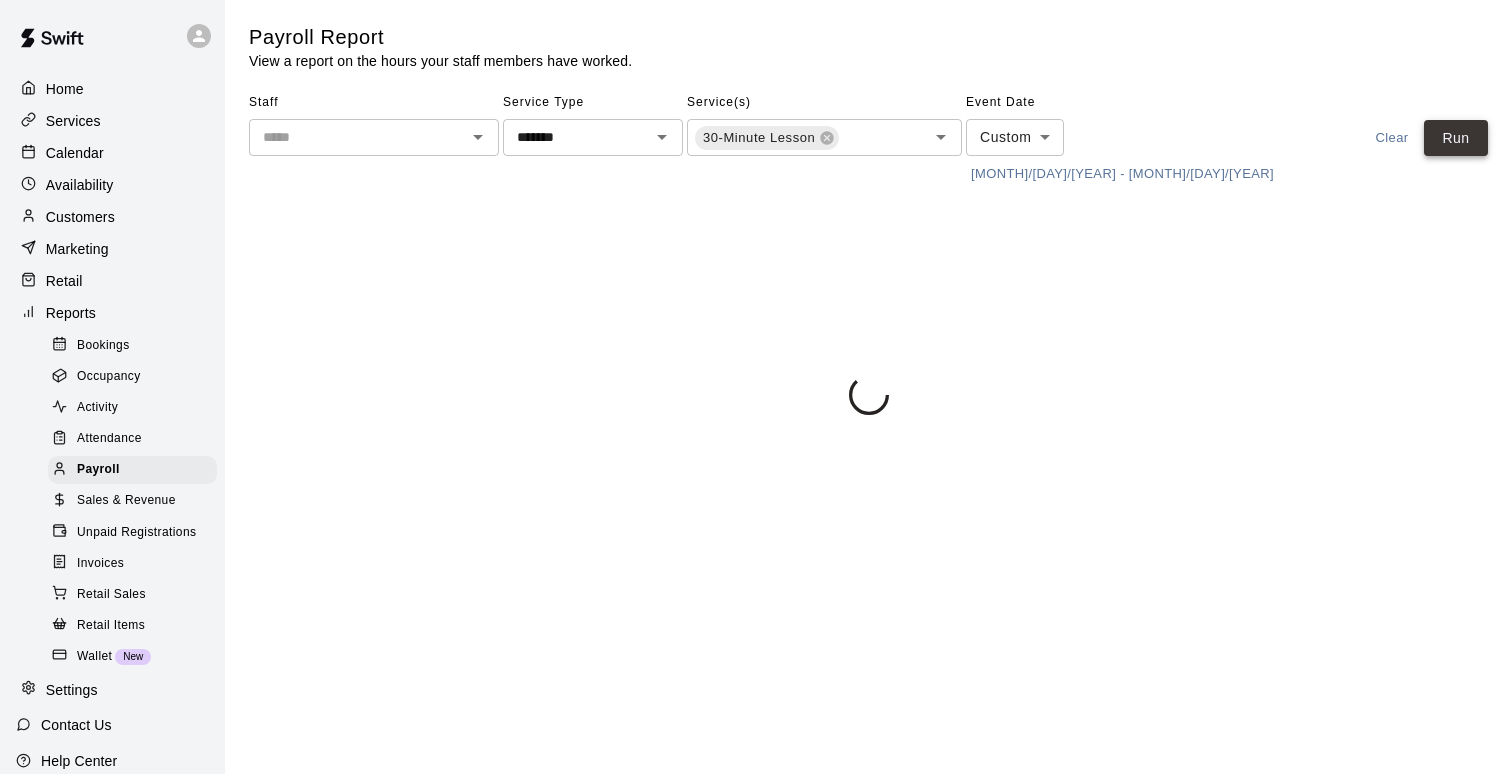 click on "Run" at bounding box center (1456, 138) 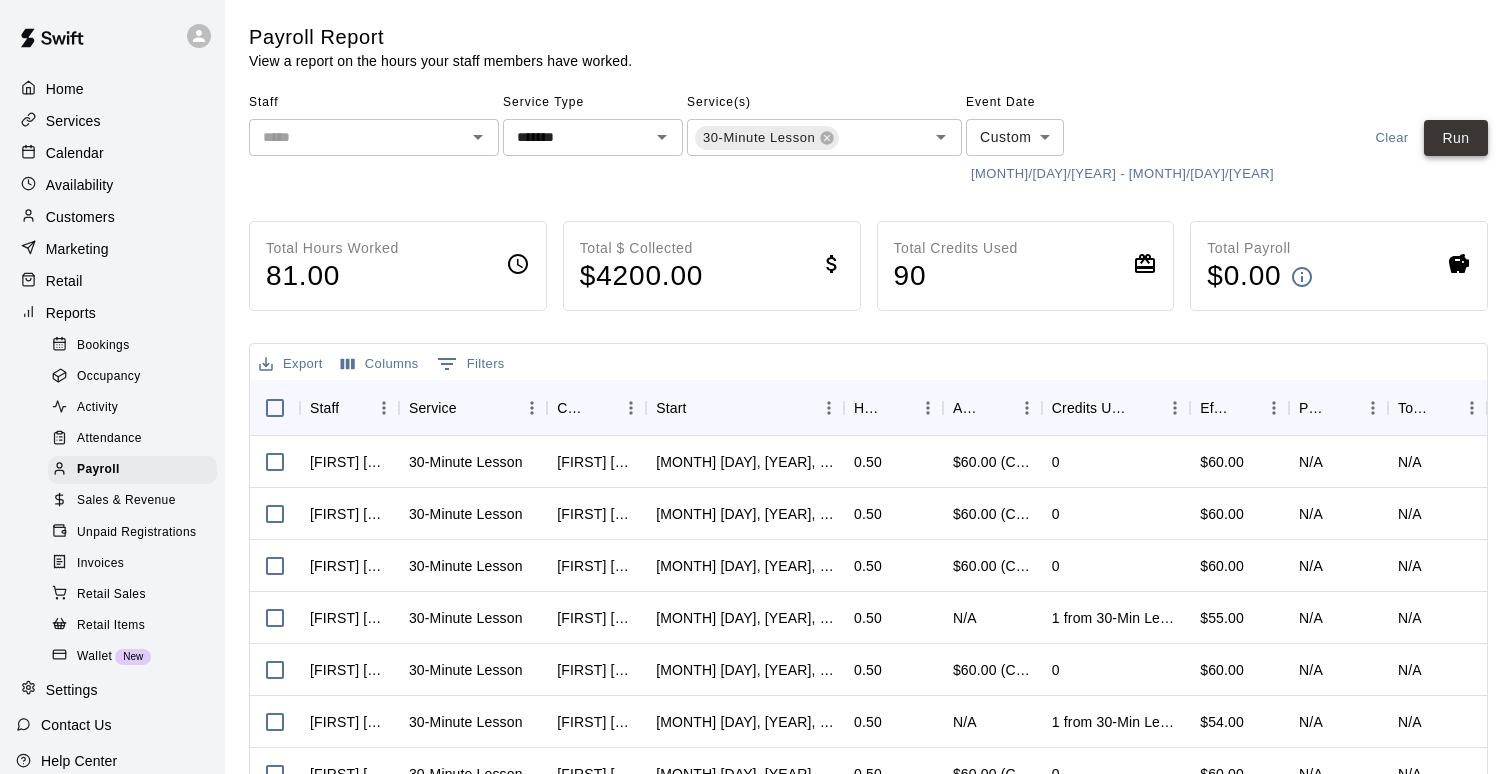 click on "Run" at bounding box center (1456, 138) 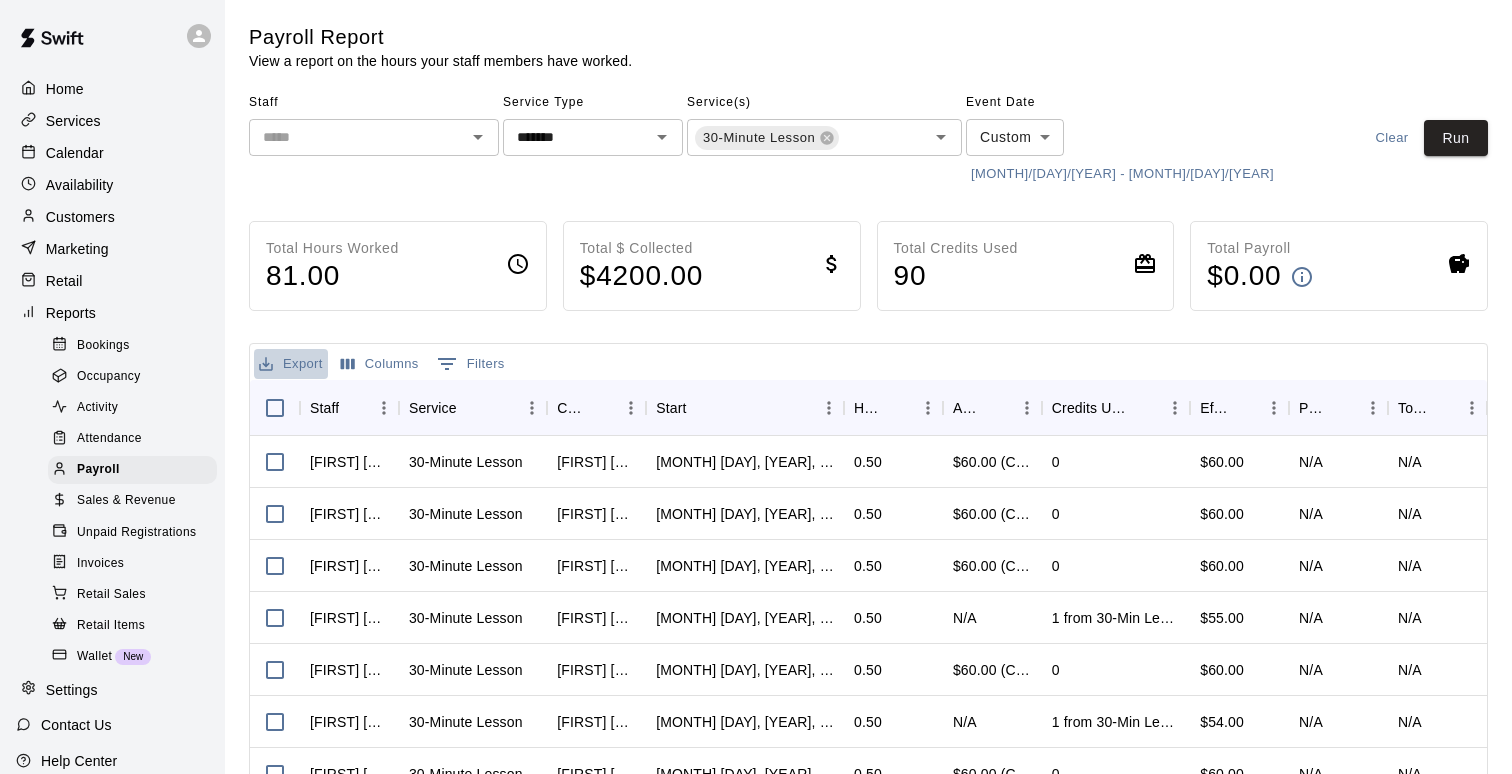 click on "Export" at bounding box center [291, 364] 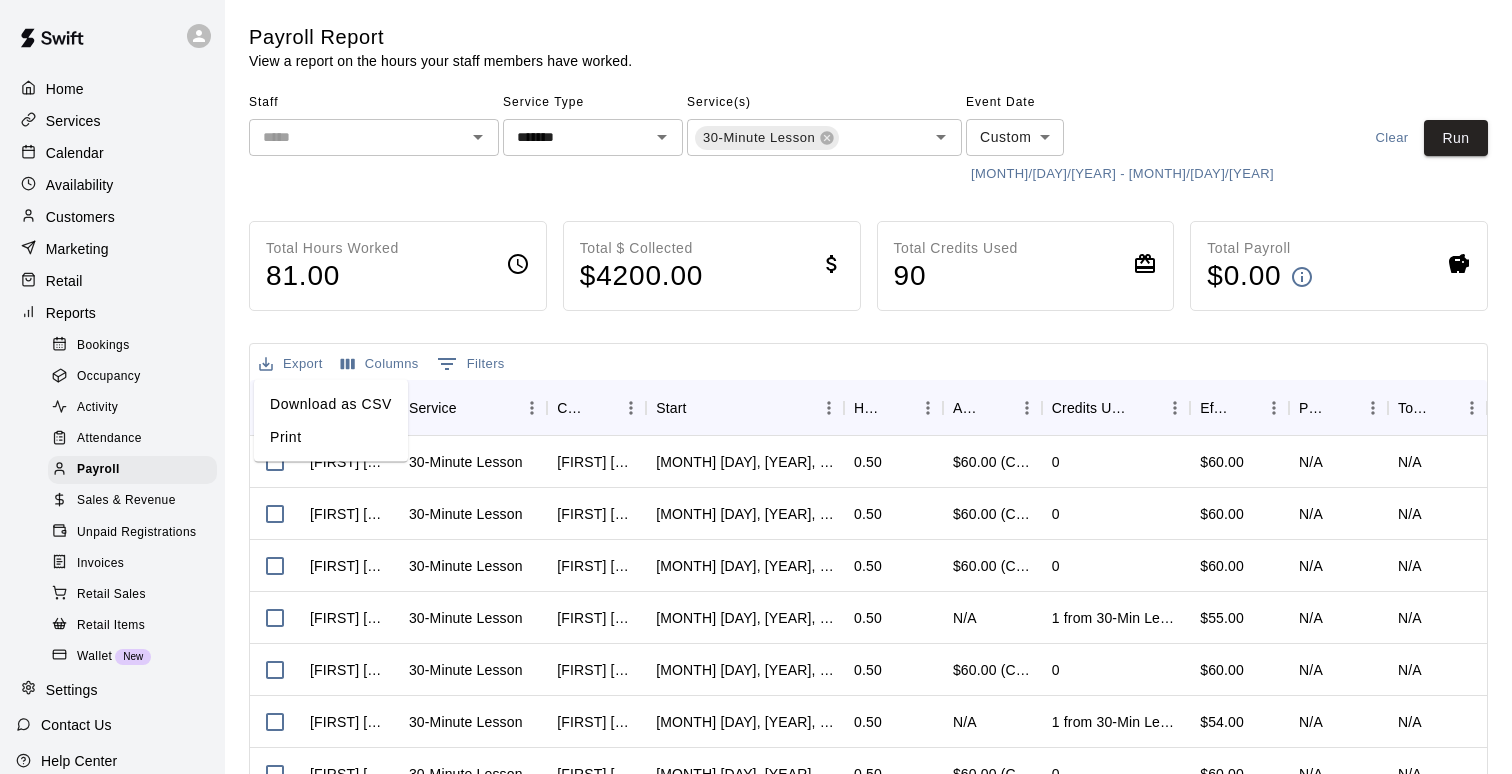 click on "Download as CSV" at bounding box center [331, 404] 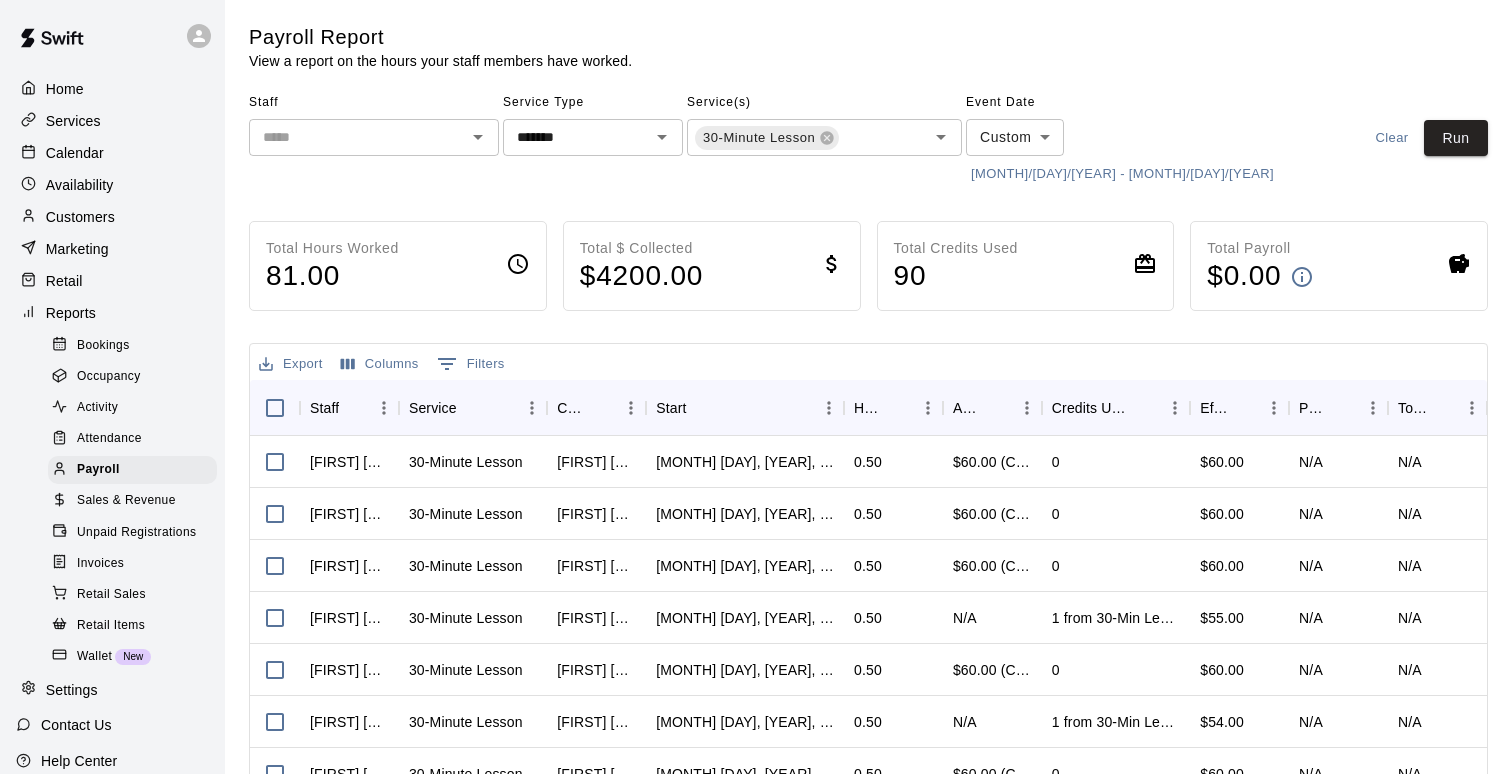 click on "7/7/2025 - 7/20/2025" at bounding box center [1122, 174] 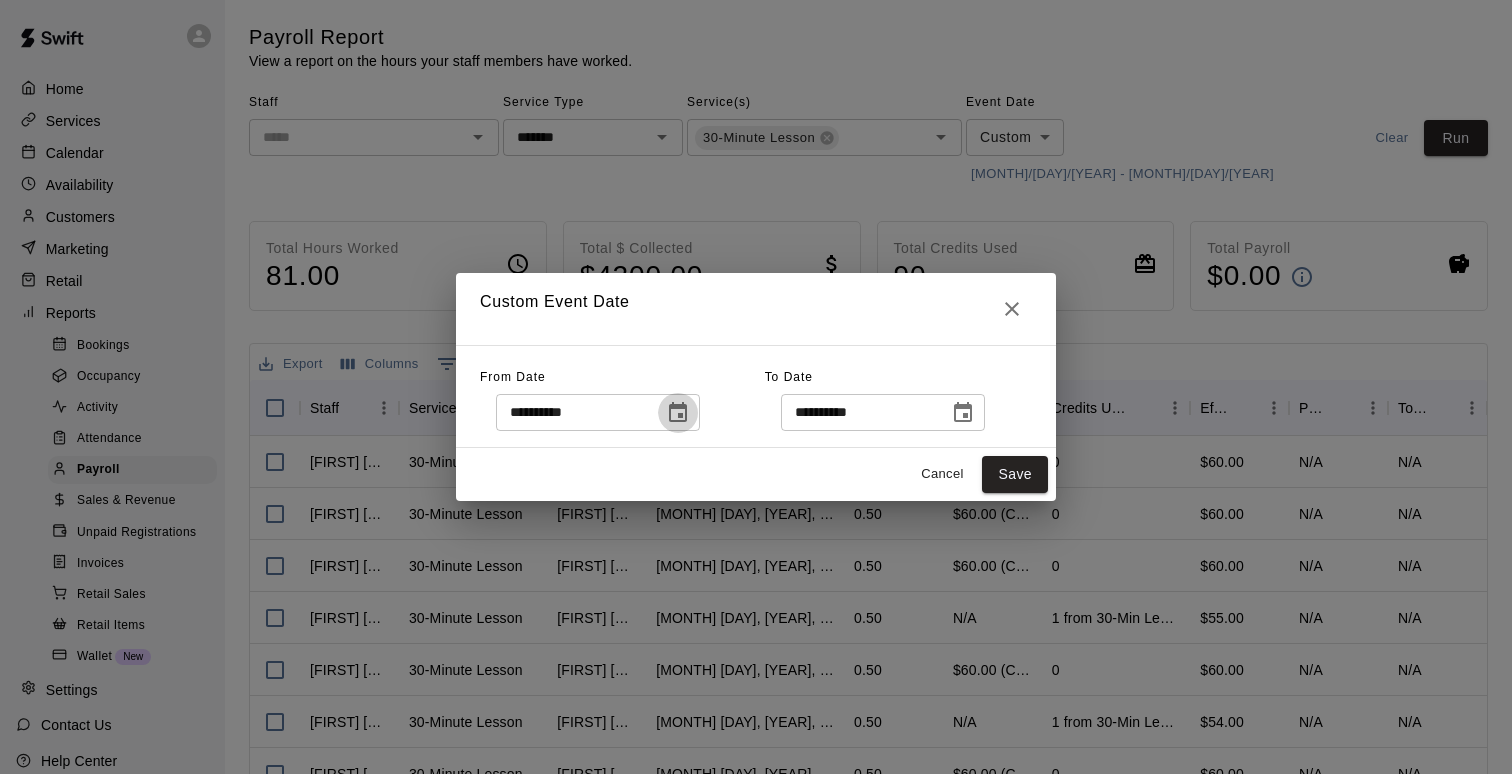 click 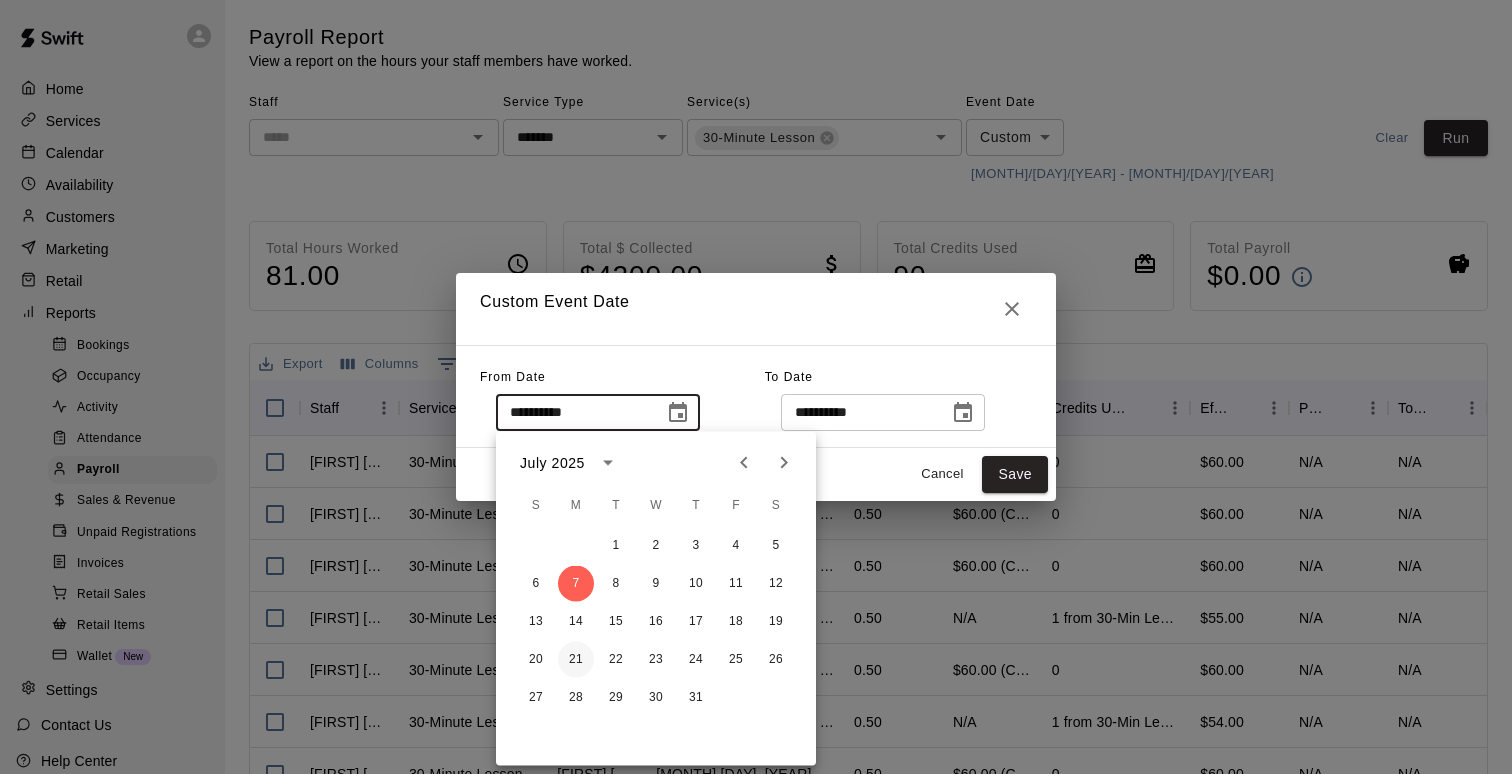 click on "21" at bounding box center [576, 660] 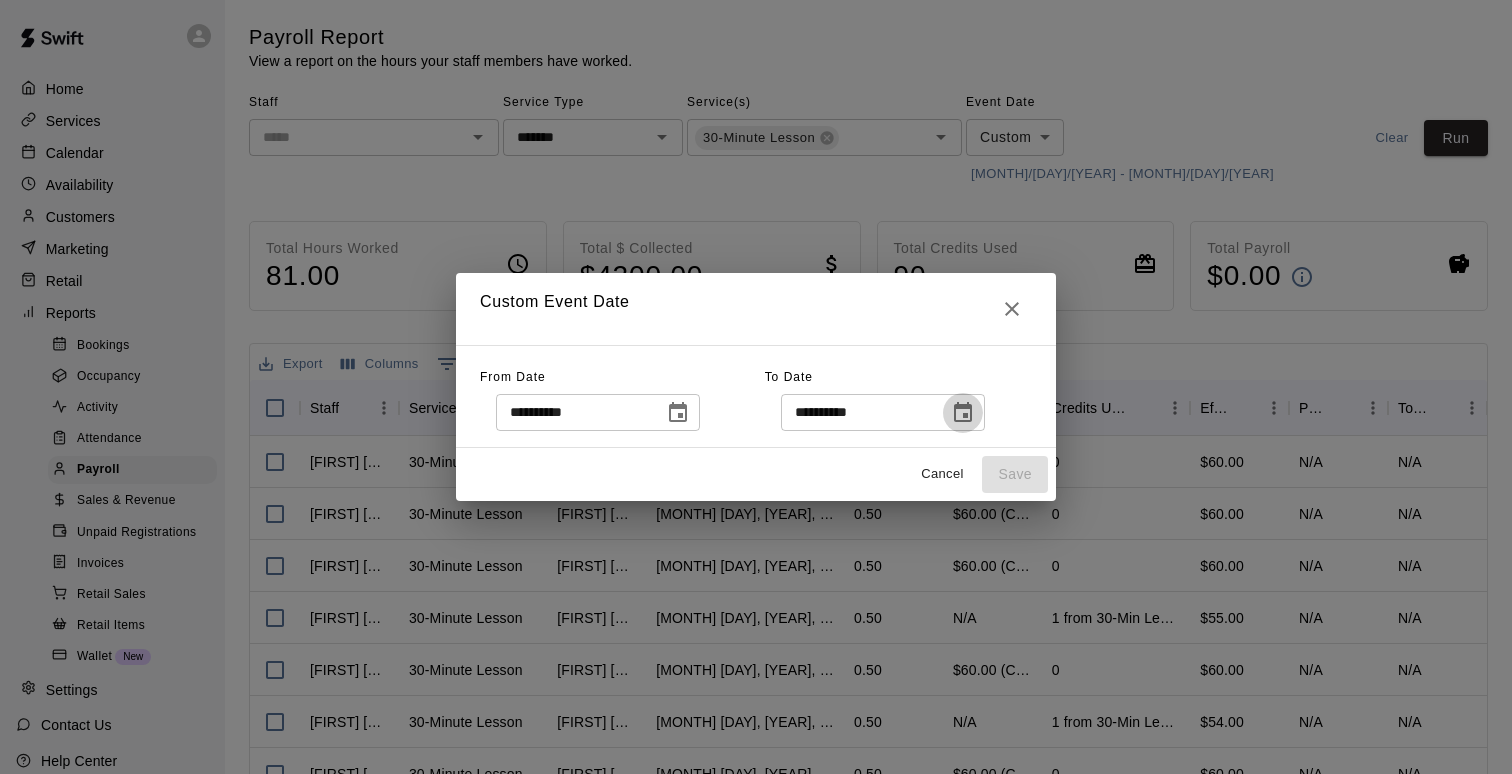 click 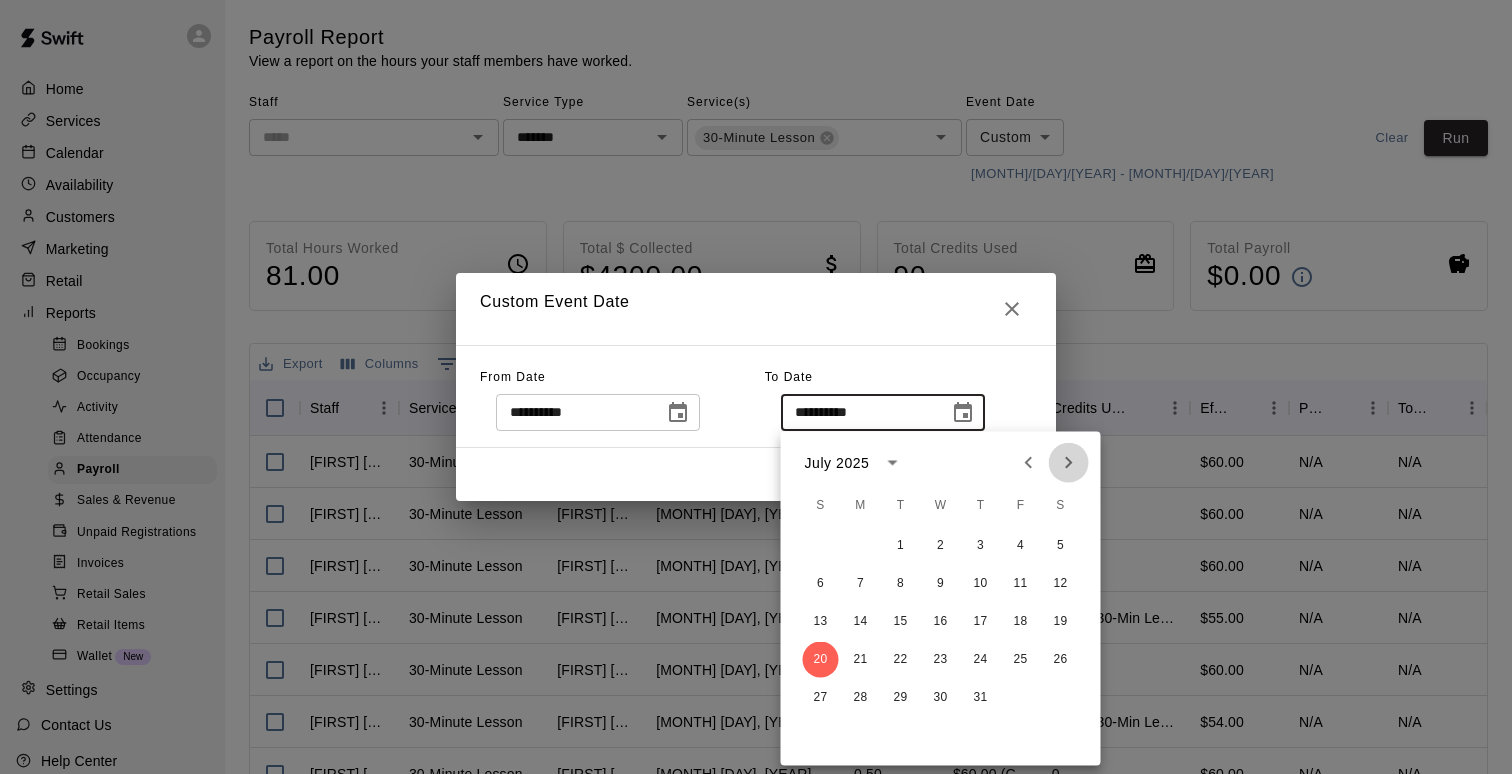 click at bounding box center (1069, 463) 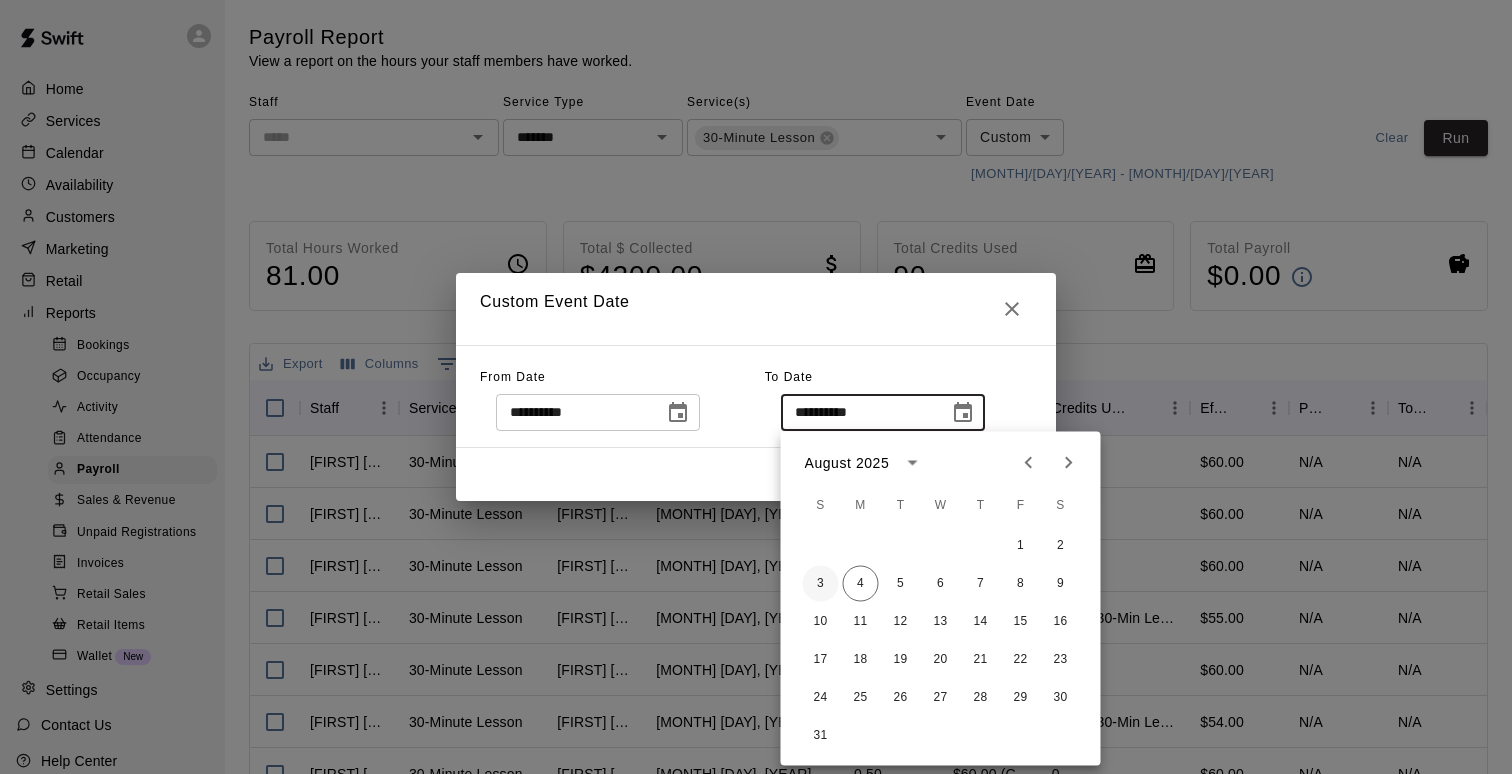 click on "3" at bounding box center [821, 584] 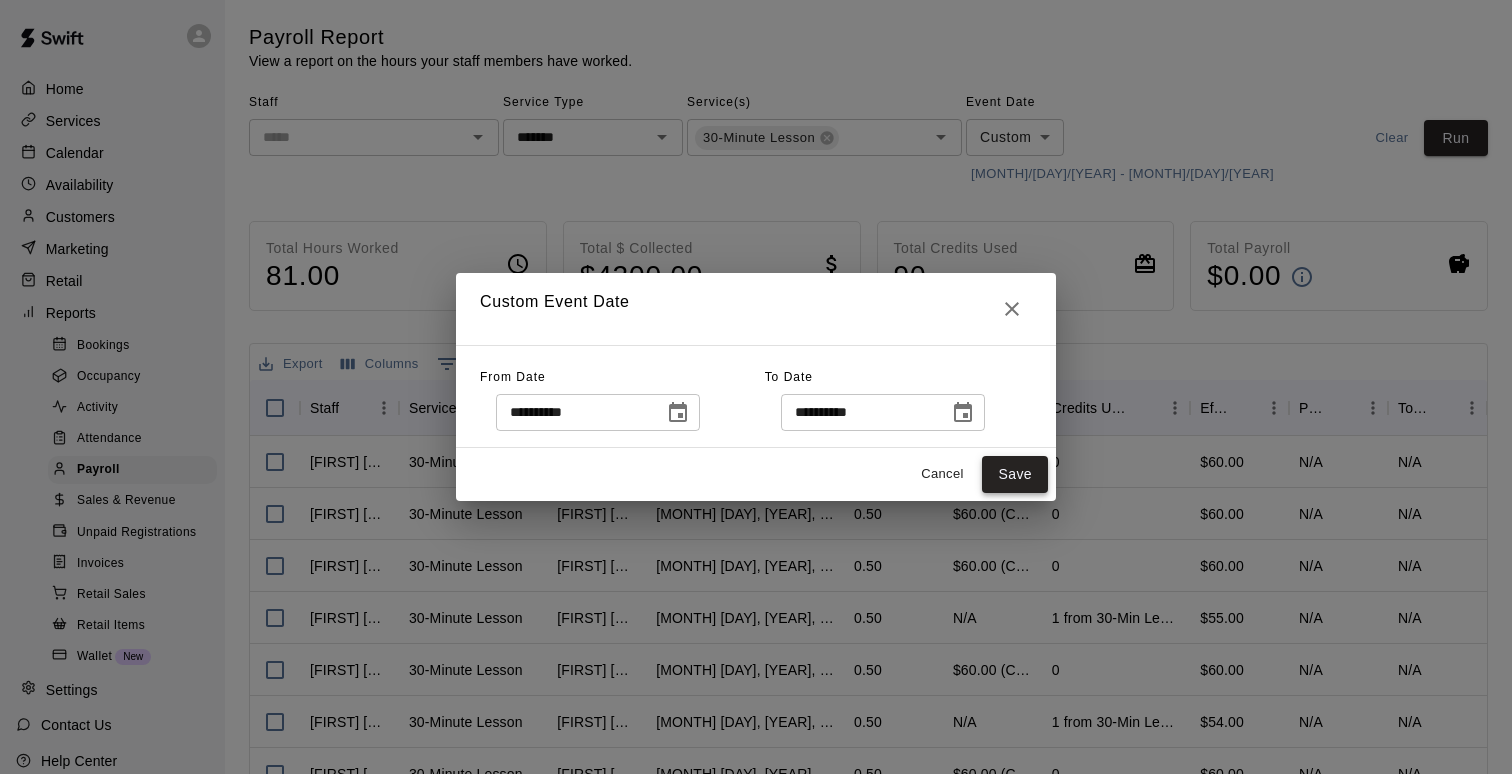 click on "Save" at bounding box center [1015, 474] 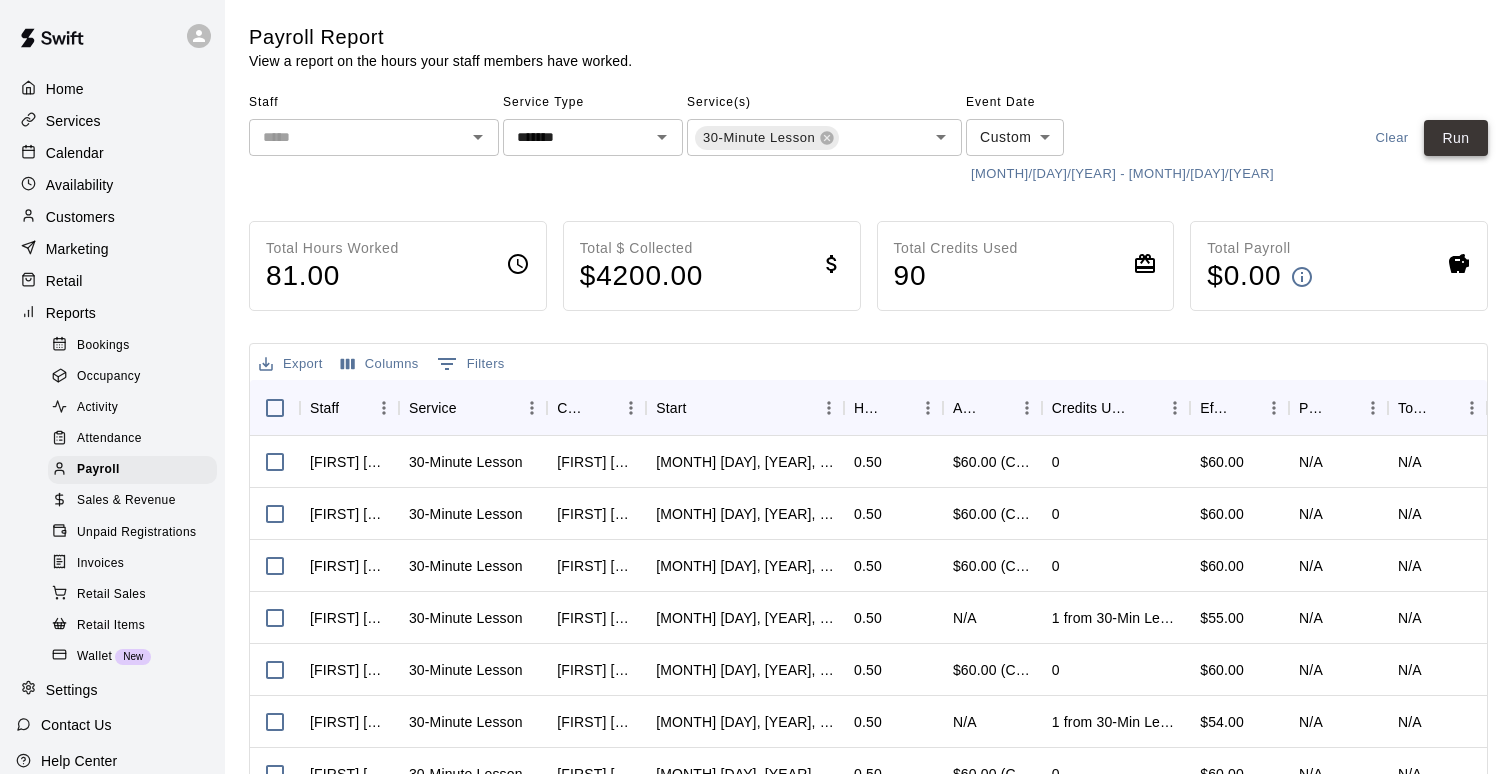 click on "Run" at bounding box center (1456, 138) 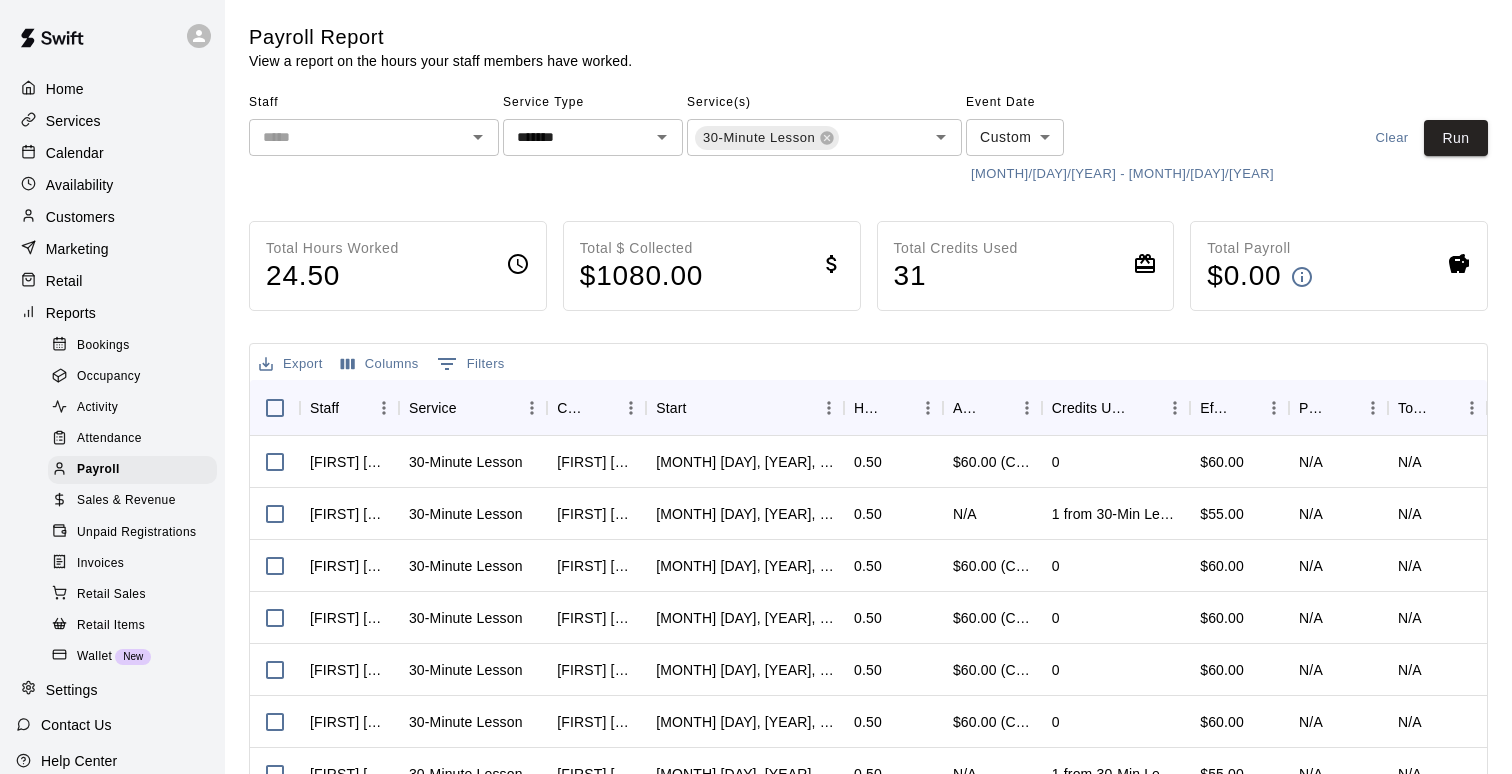click 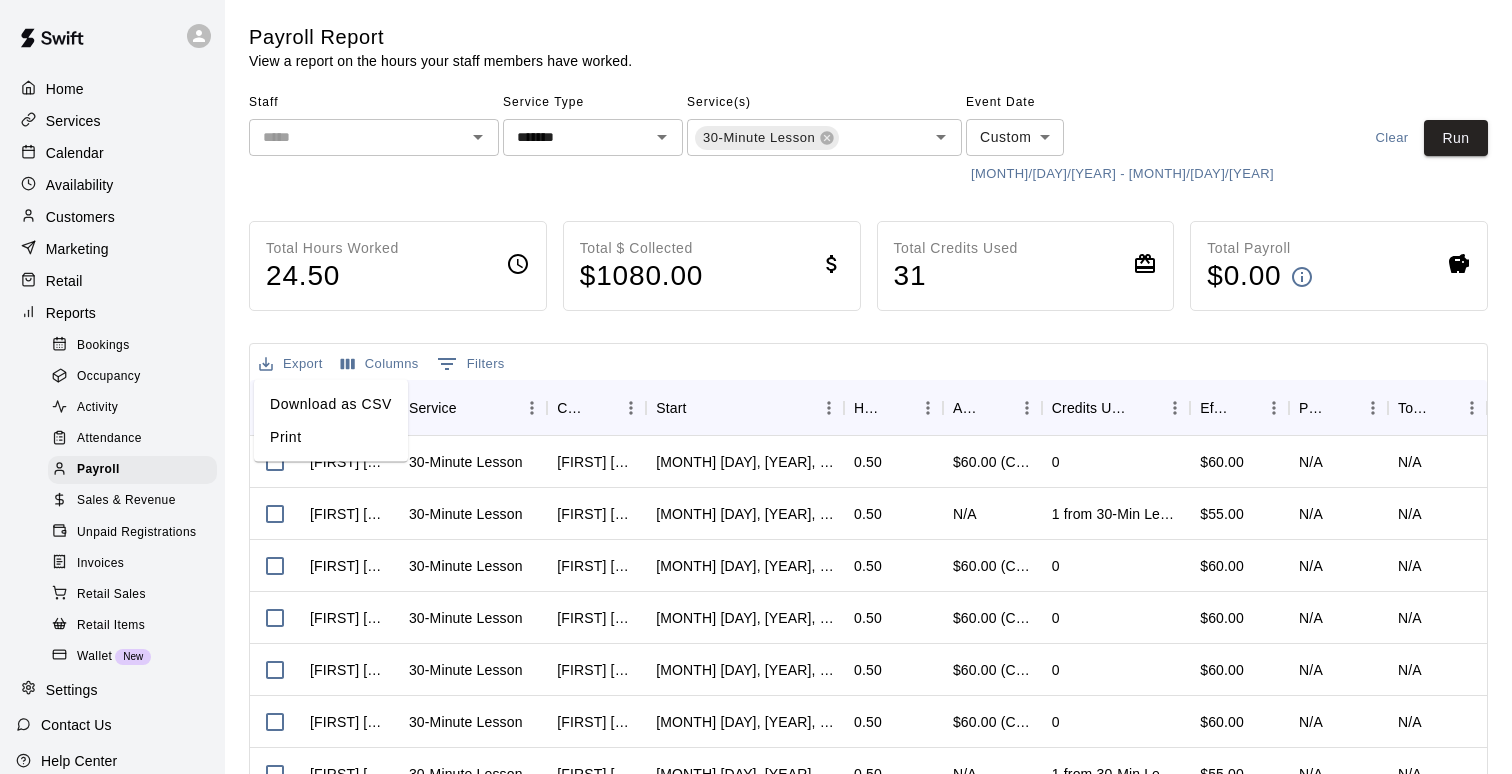 click on "Download as CSV" at bounding box center (331, 404) 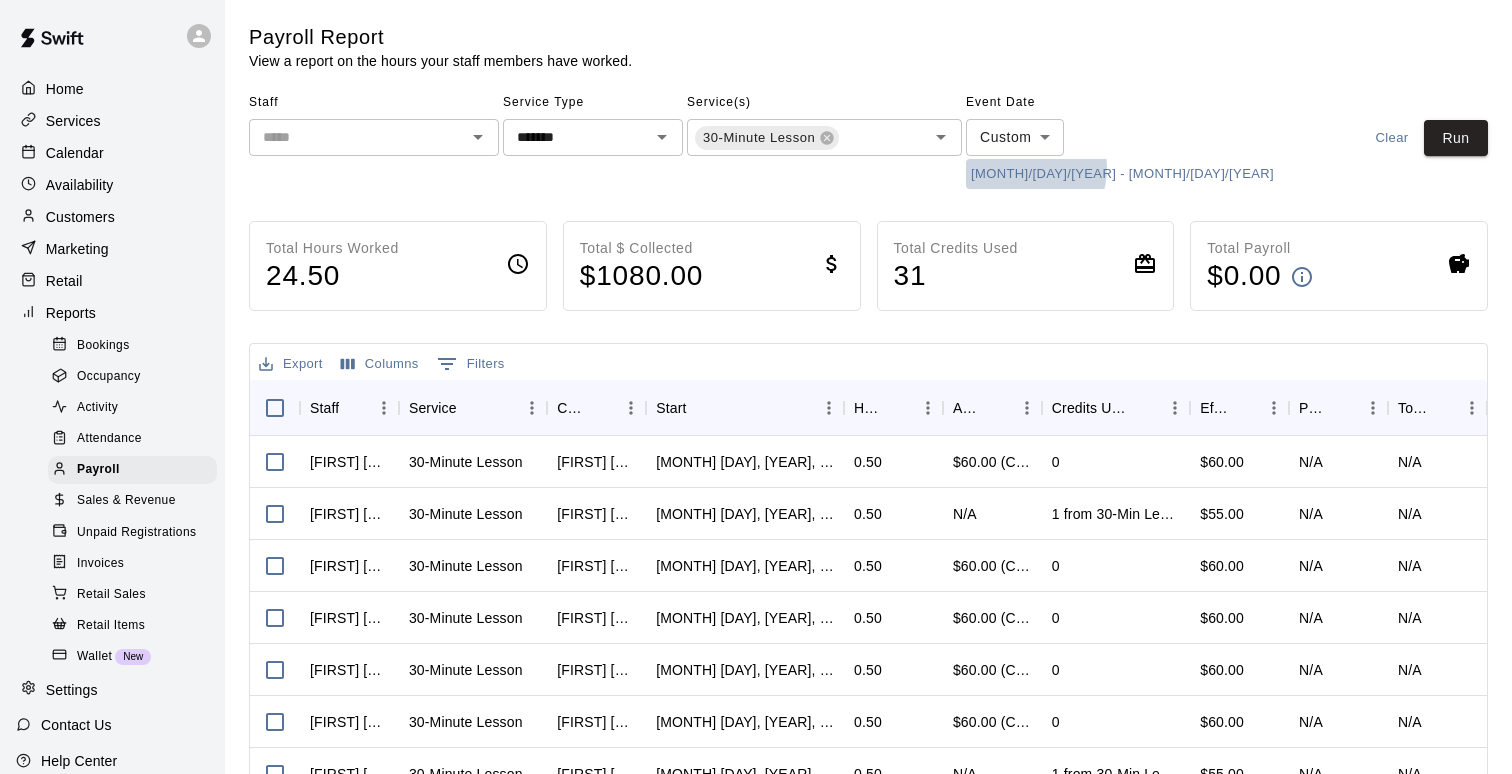 click on "7/21/2025 - 8/3/2025" at bounding box center (1122, 174) 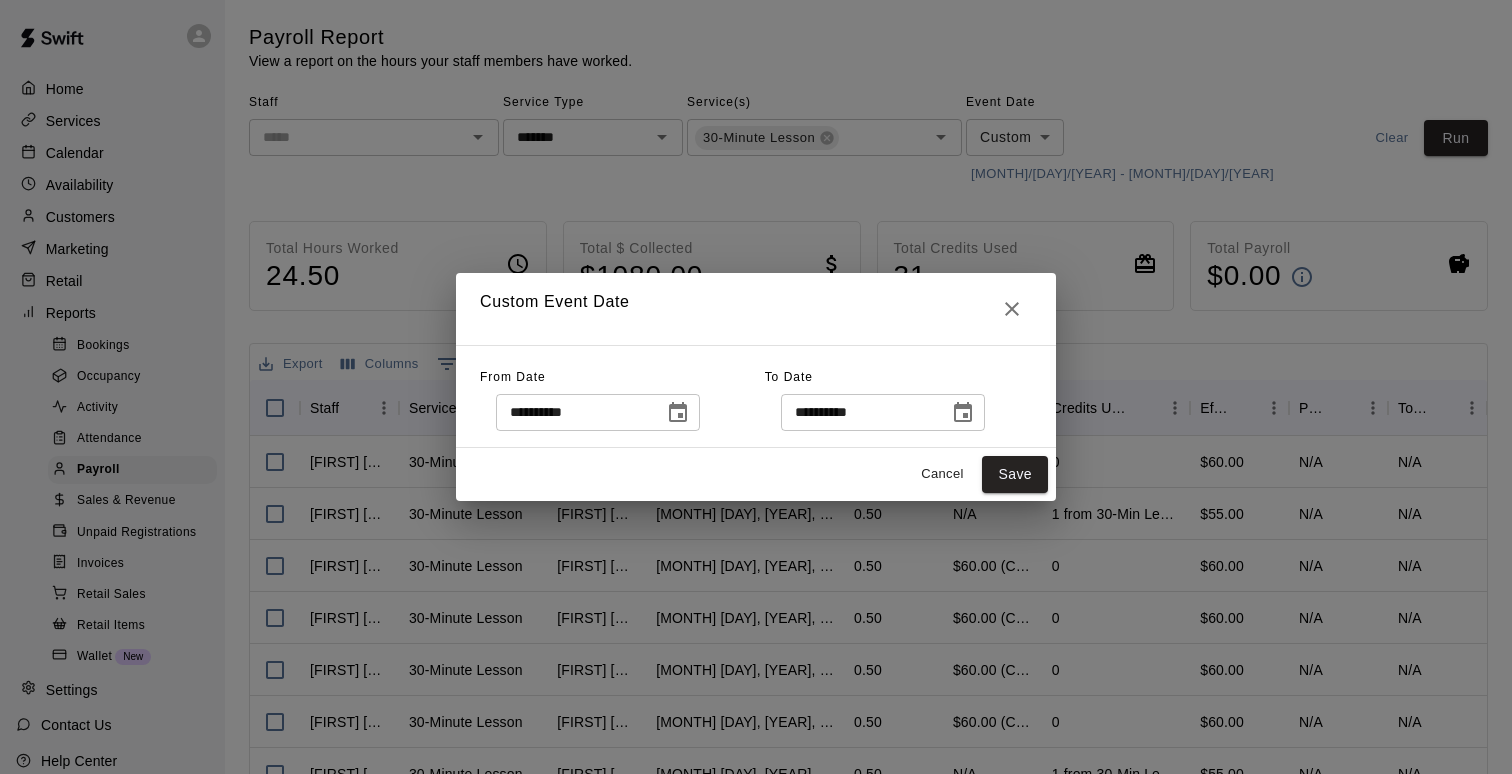 click at bounding box center (678, 413) 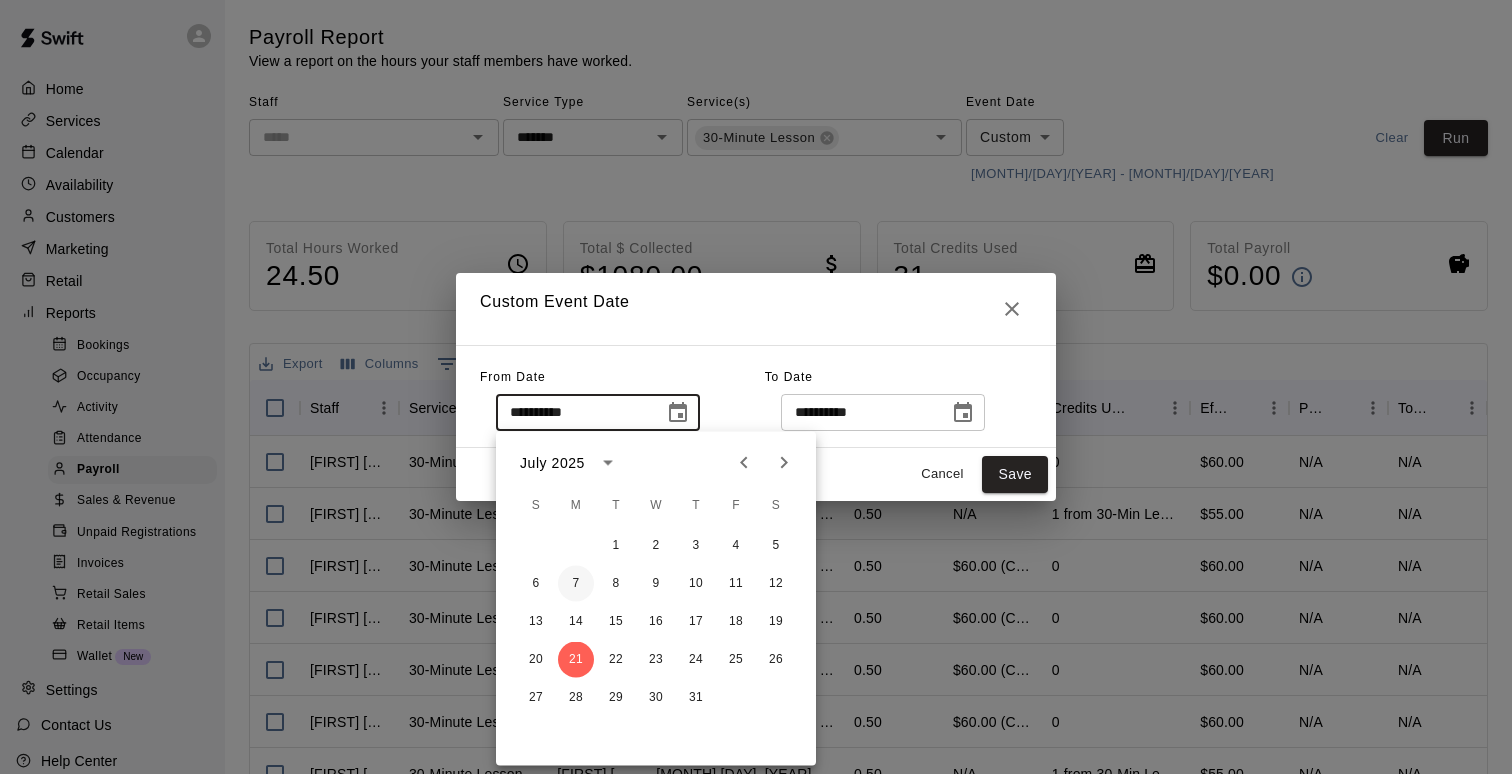 click on "7" at bounding box center (576, 584) 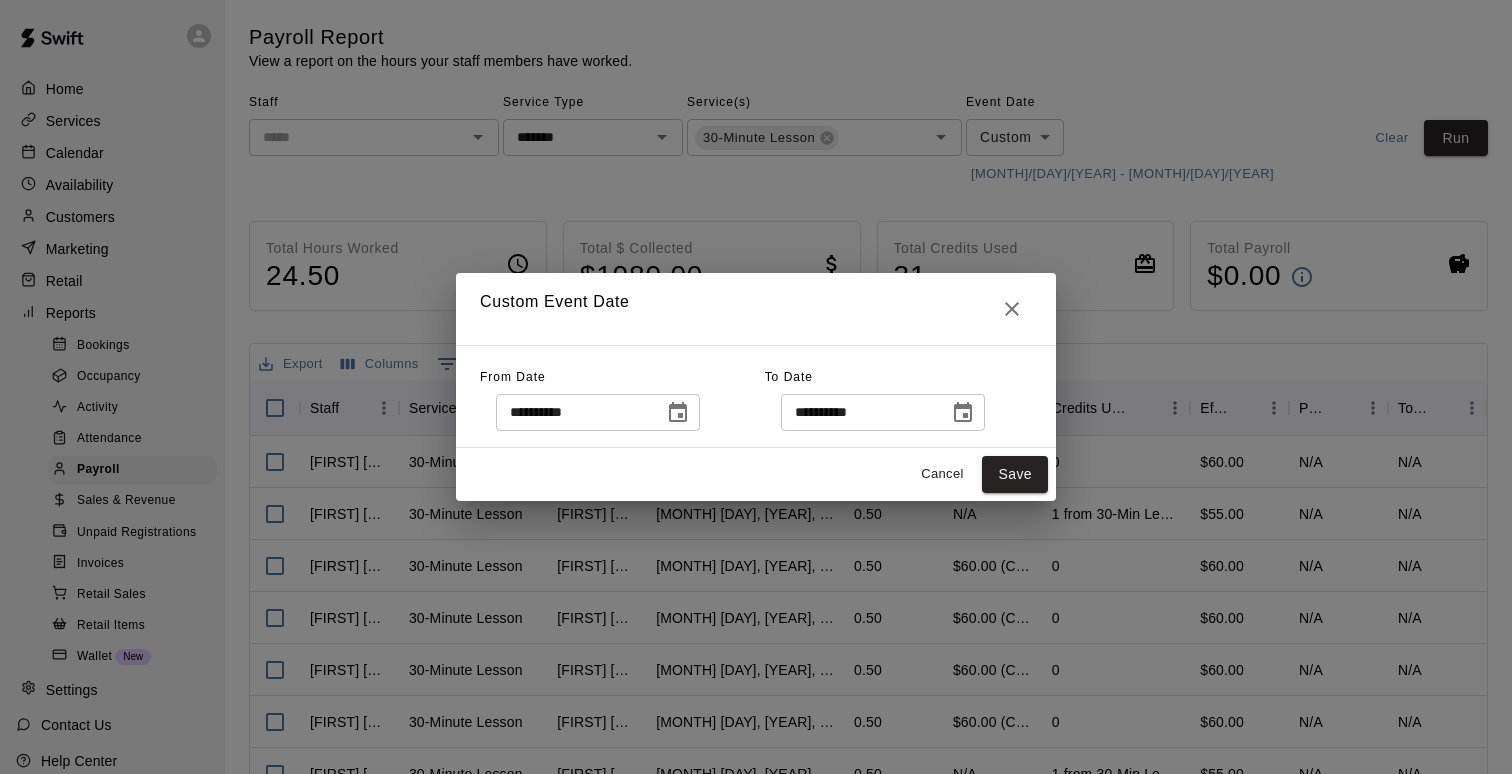 click 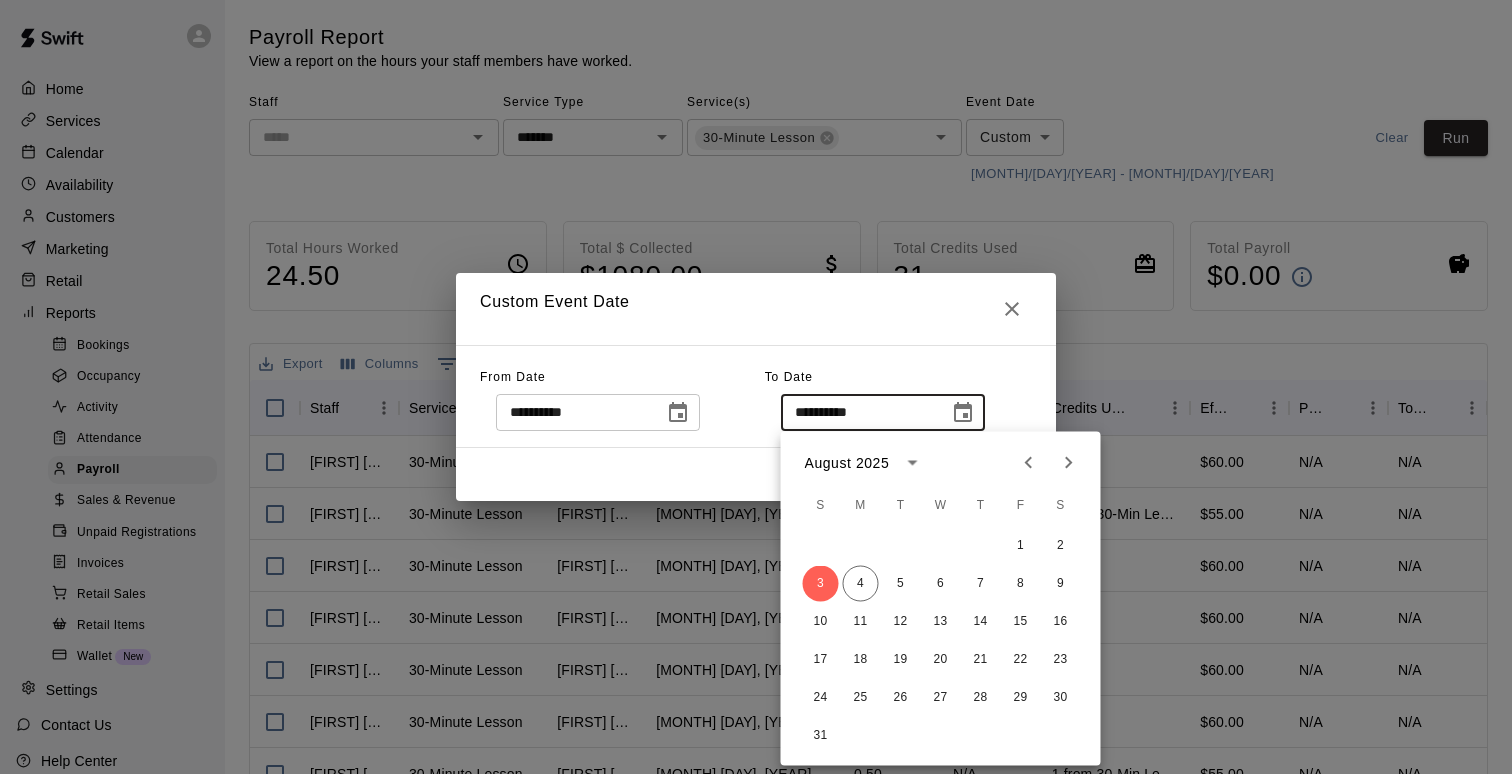 click 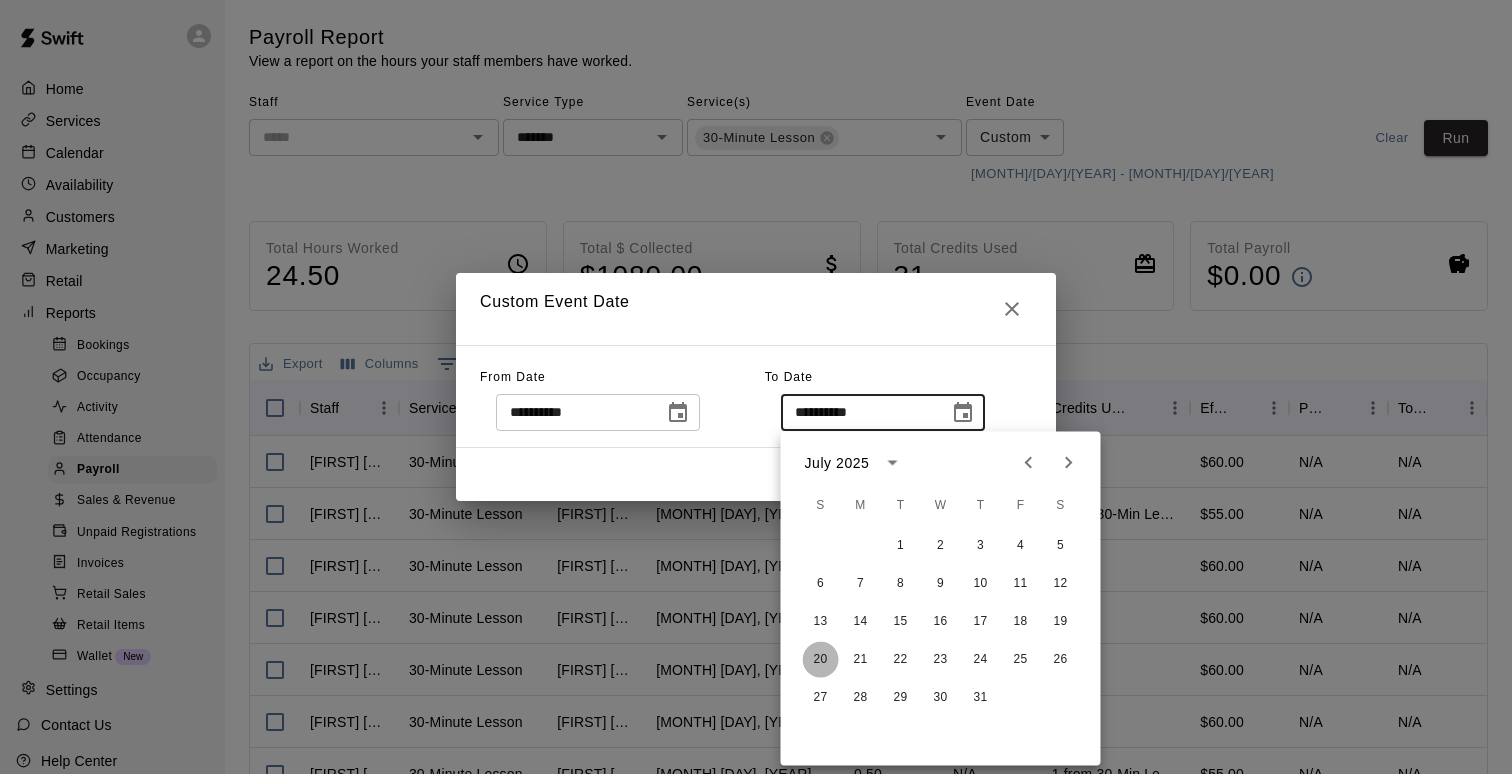 click on "20" at bounding box center (821, 660) 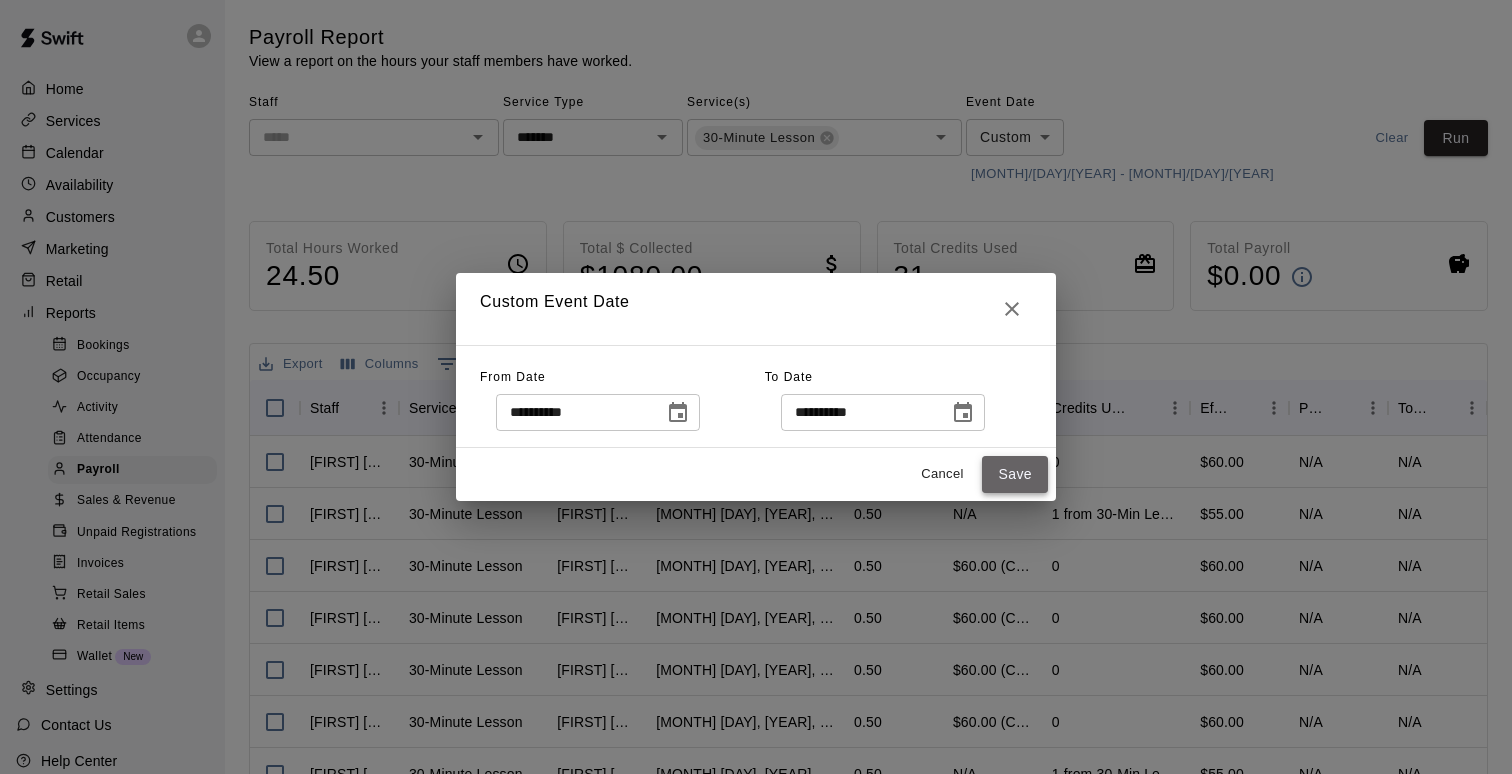 click on "Save" at bounding box center (1015, 474) 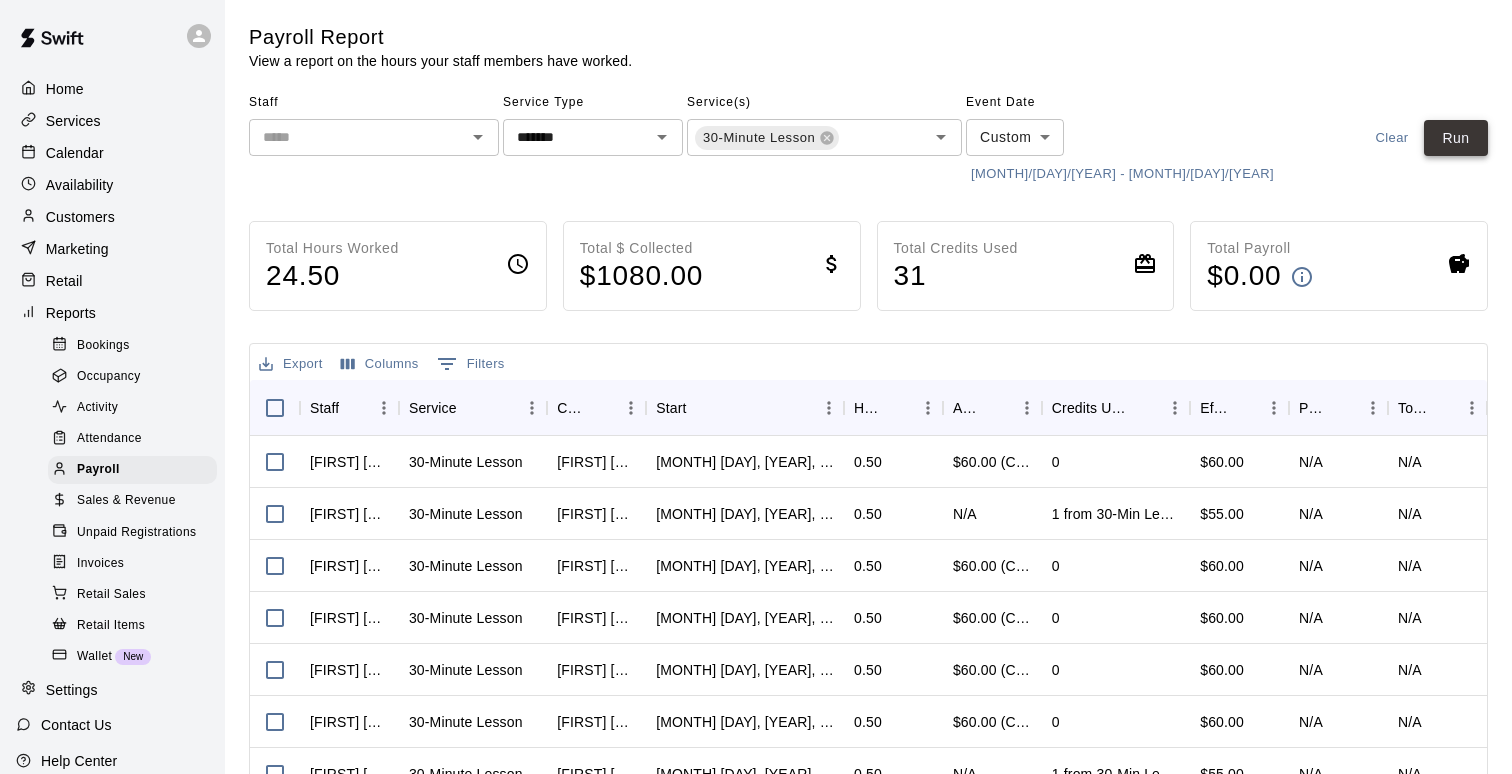 click on "Run" at bounding box center (1456, 138) 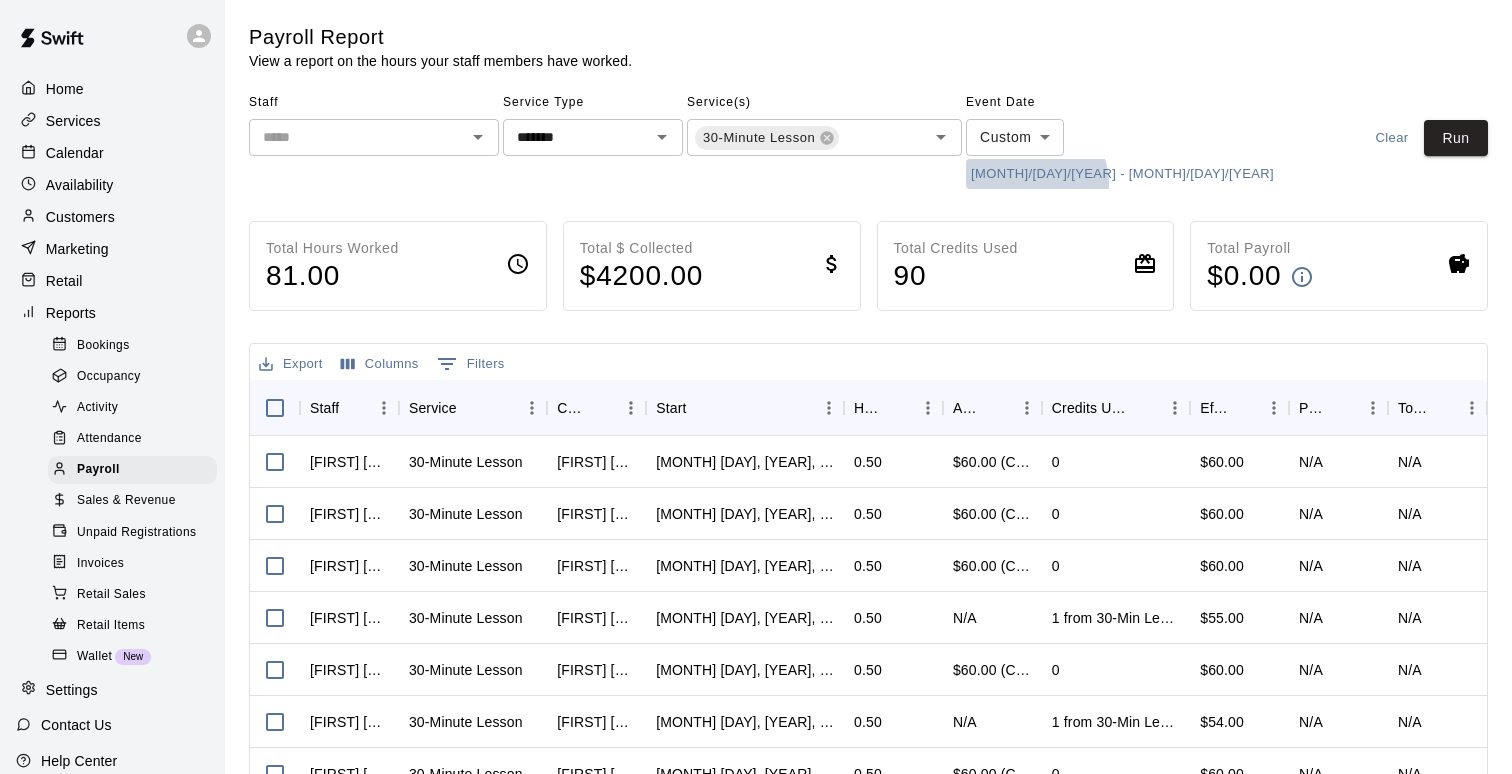click on "7/7/2025 - 7/20/2025" at bounding box center [1122, 174] 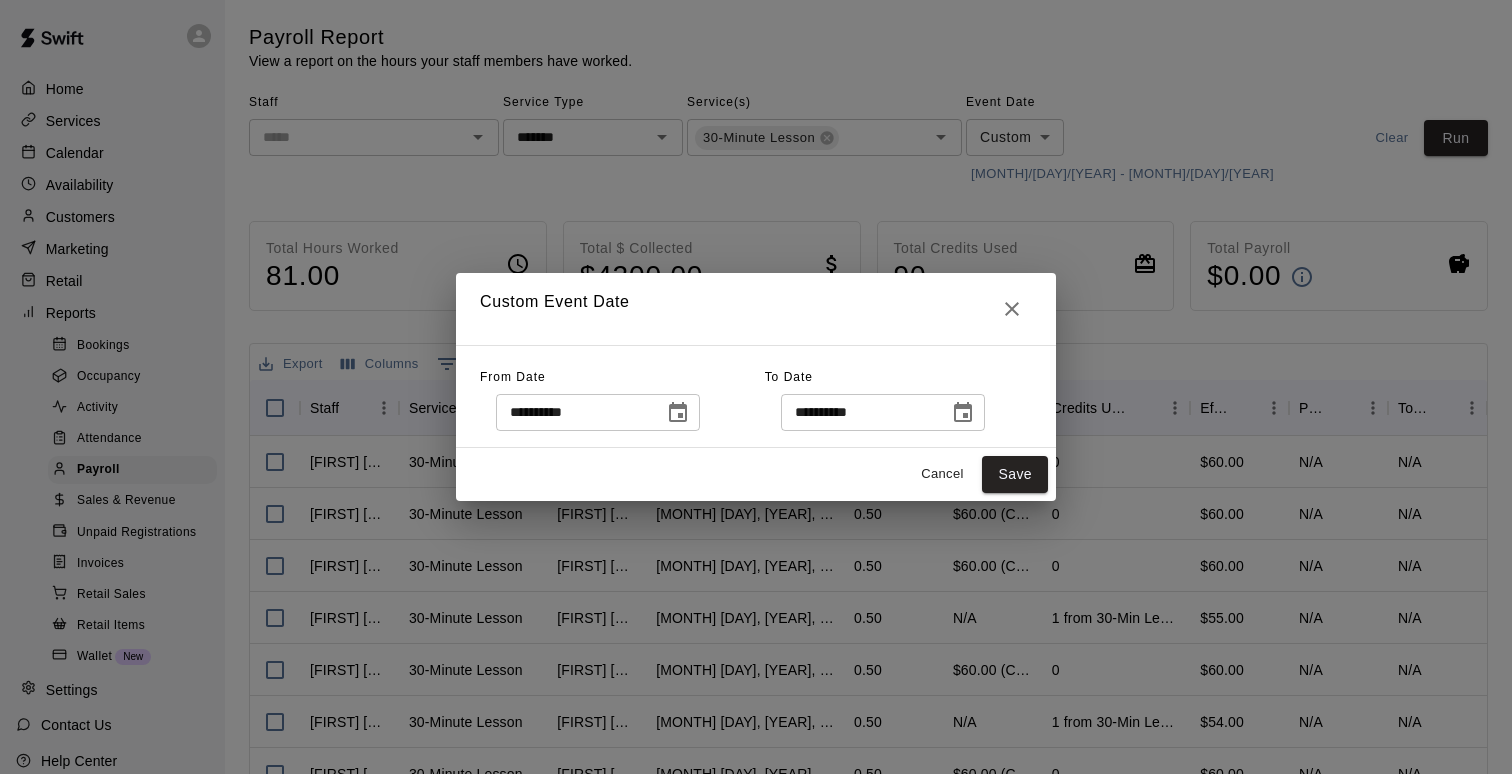 click 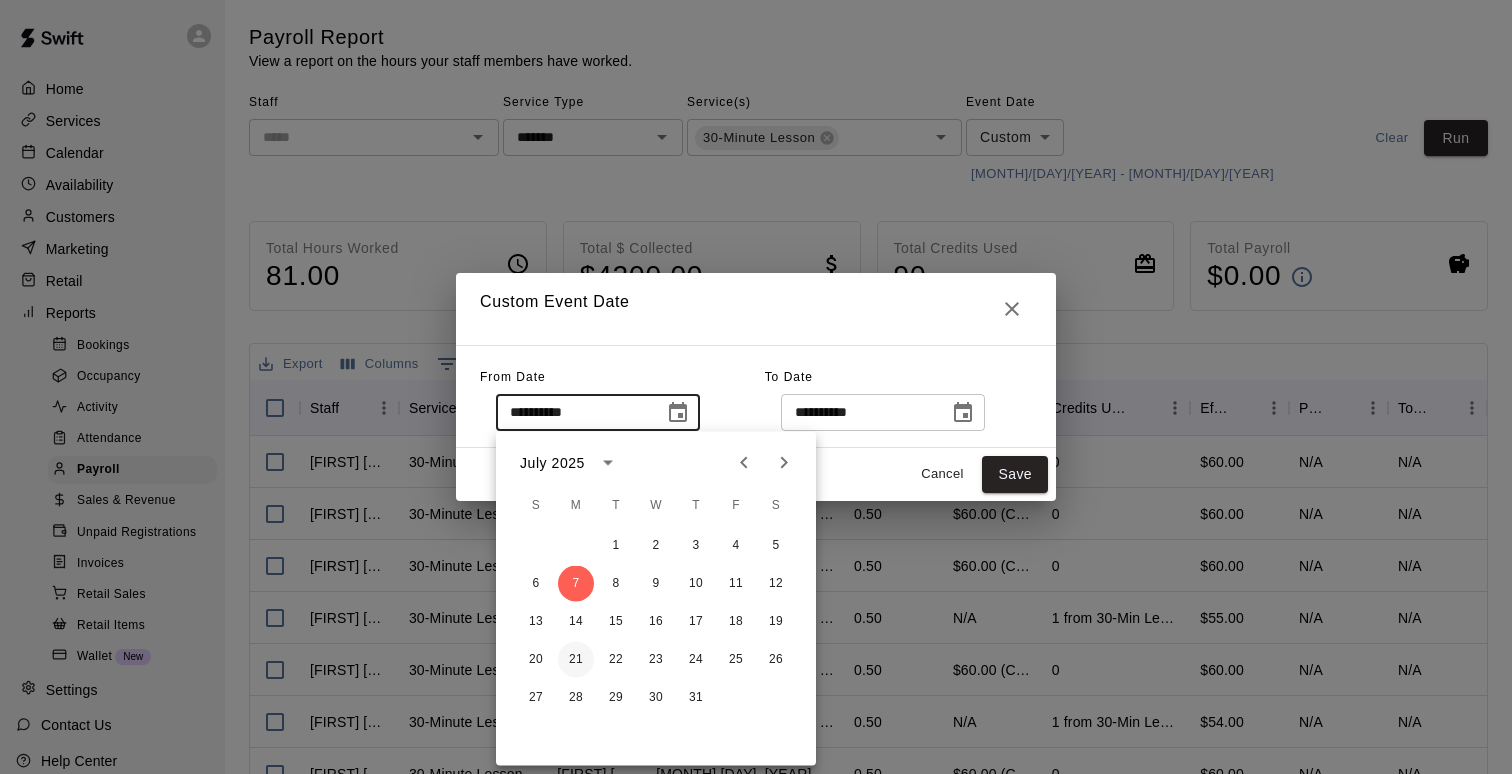 click on "21" at bounding box center [576, 660] 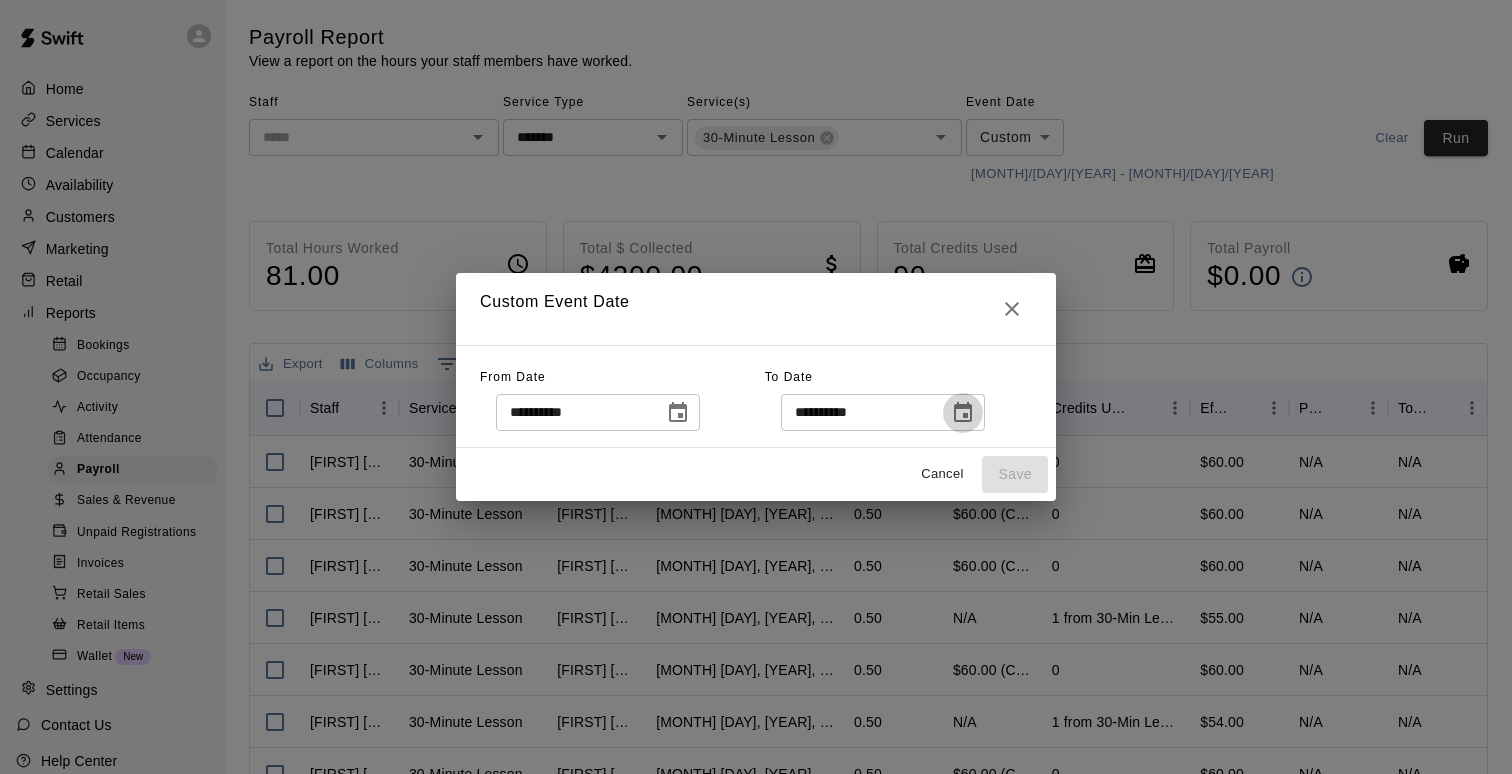 click 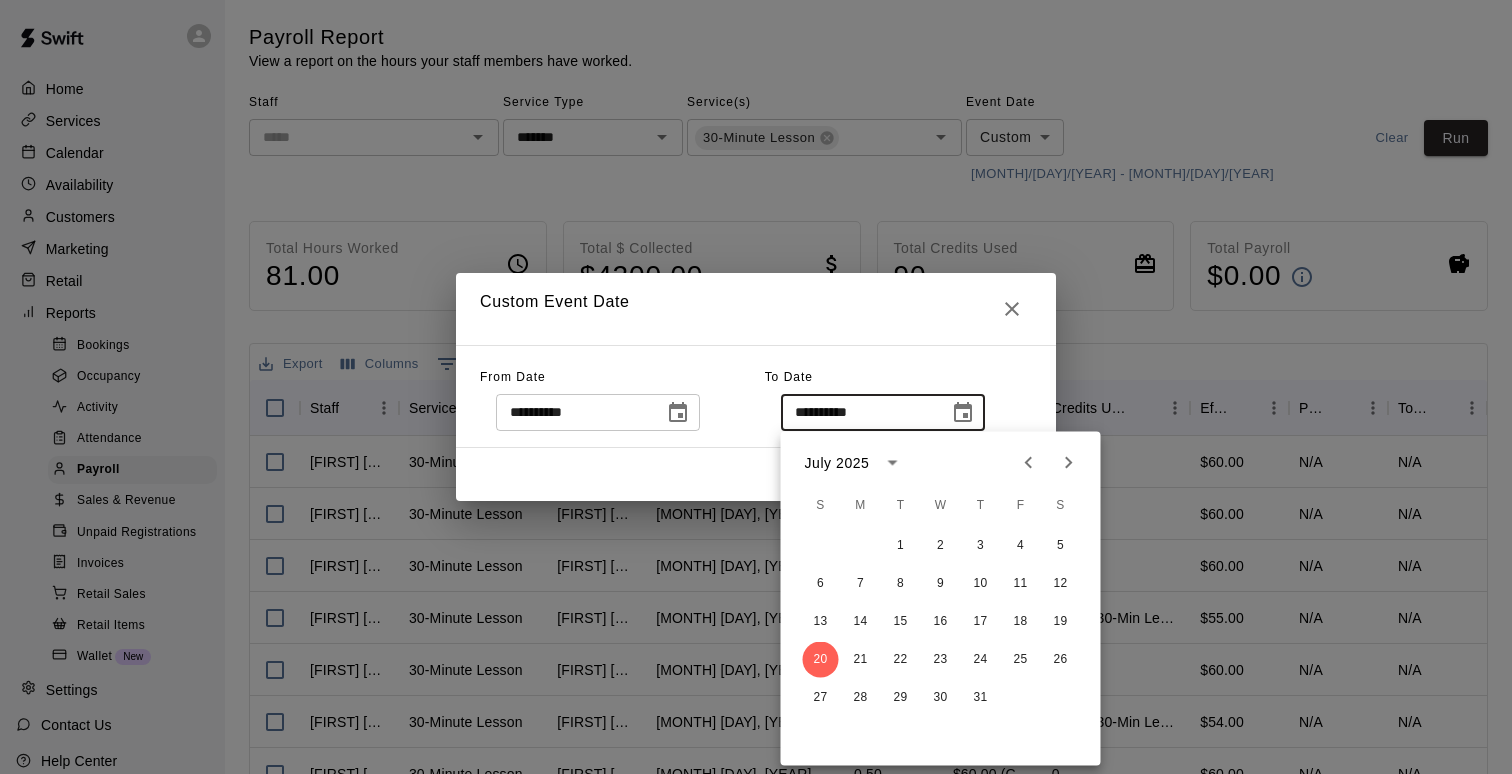 click at bounding box center (1069, 463) 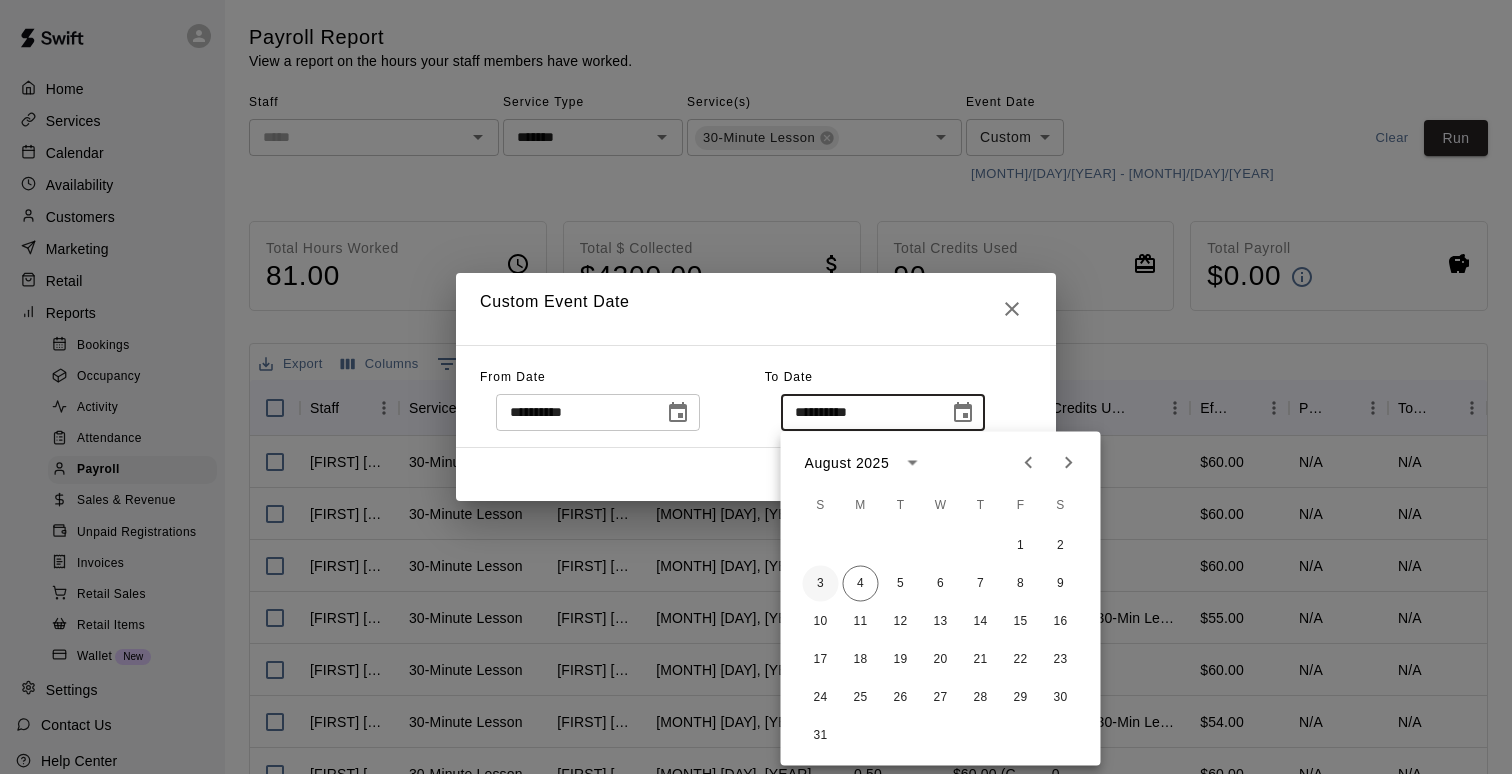 click on "3" at bounding box center (821, 584) 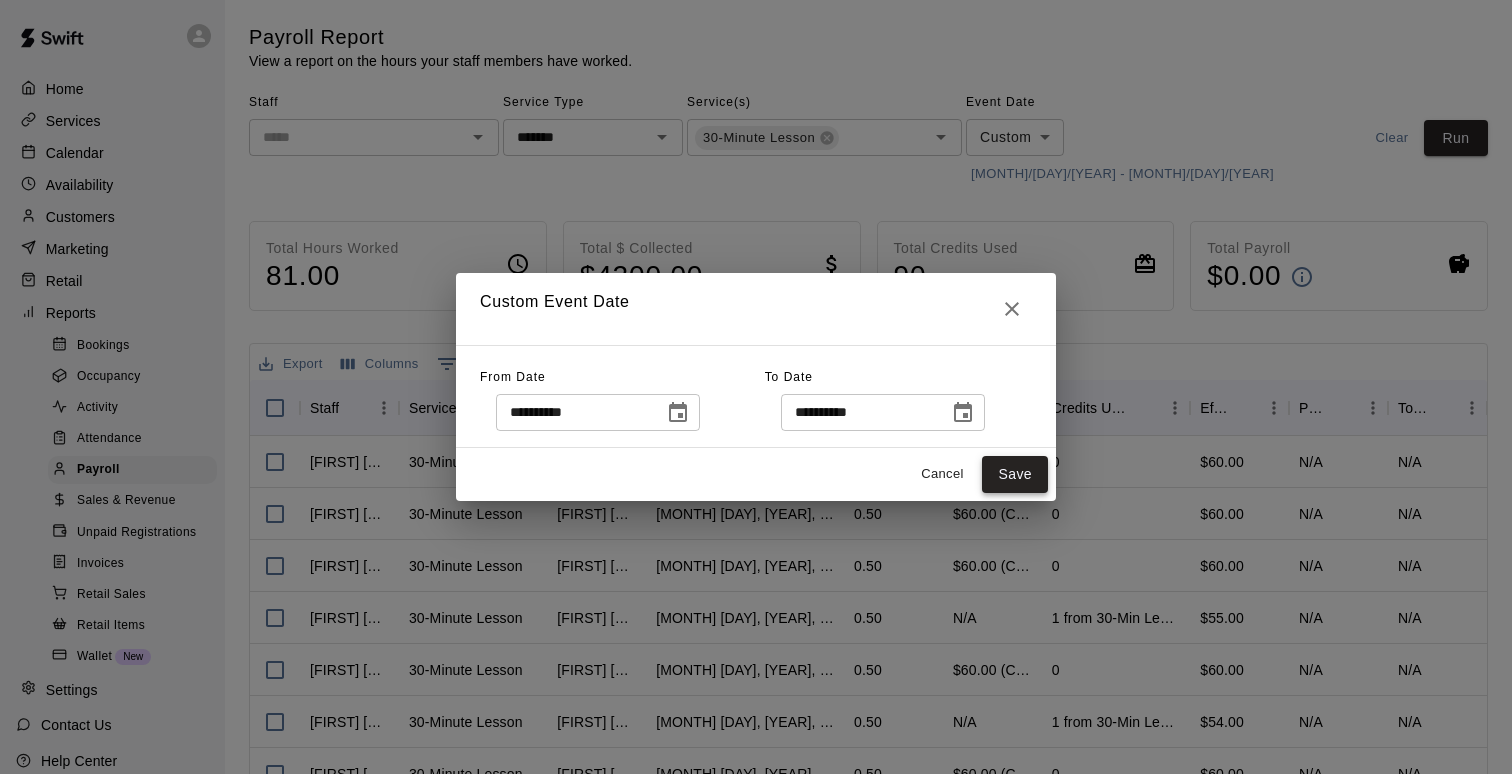 click on "Save" at bounding box center (1015, 474) 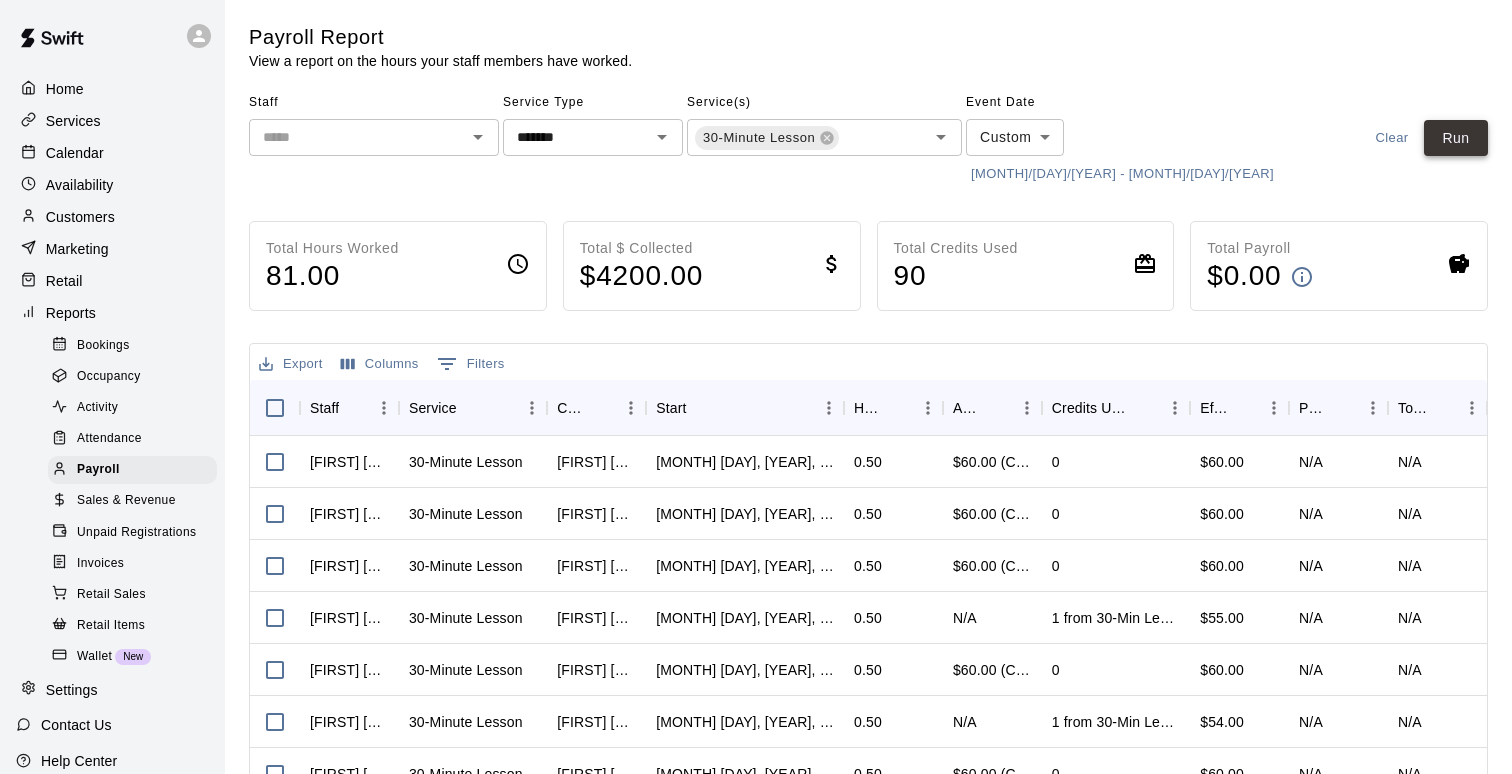 click on "Run" at bounding box center [1456, 138] 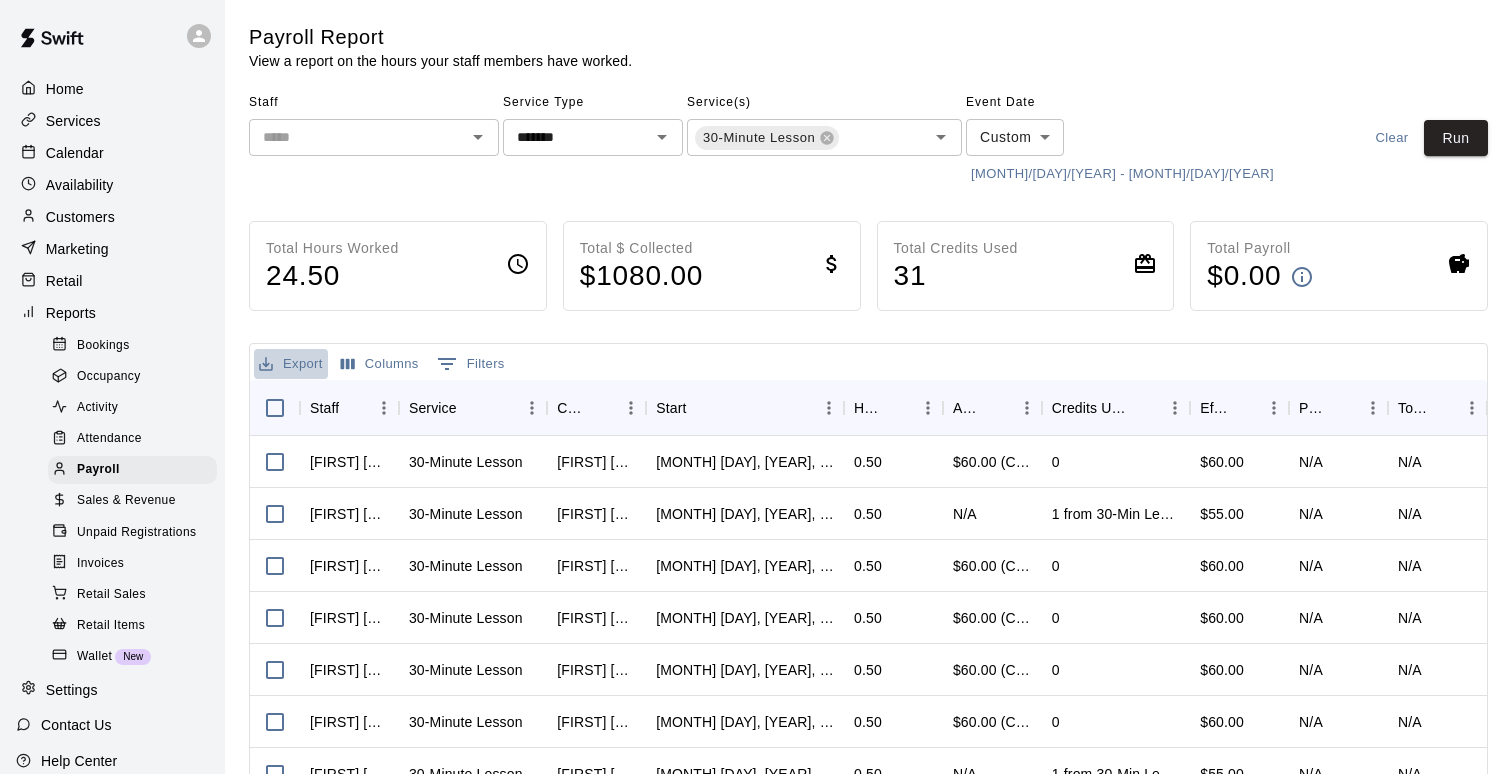 click on "Export" at bounding box center (291, 364) 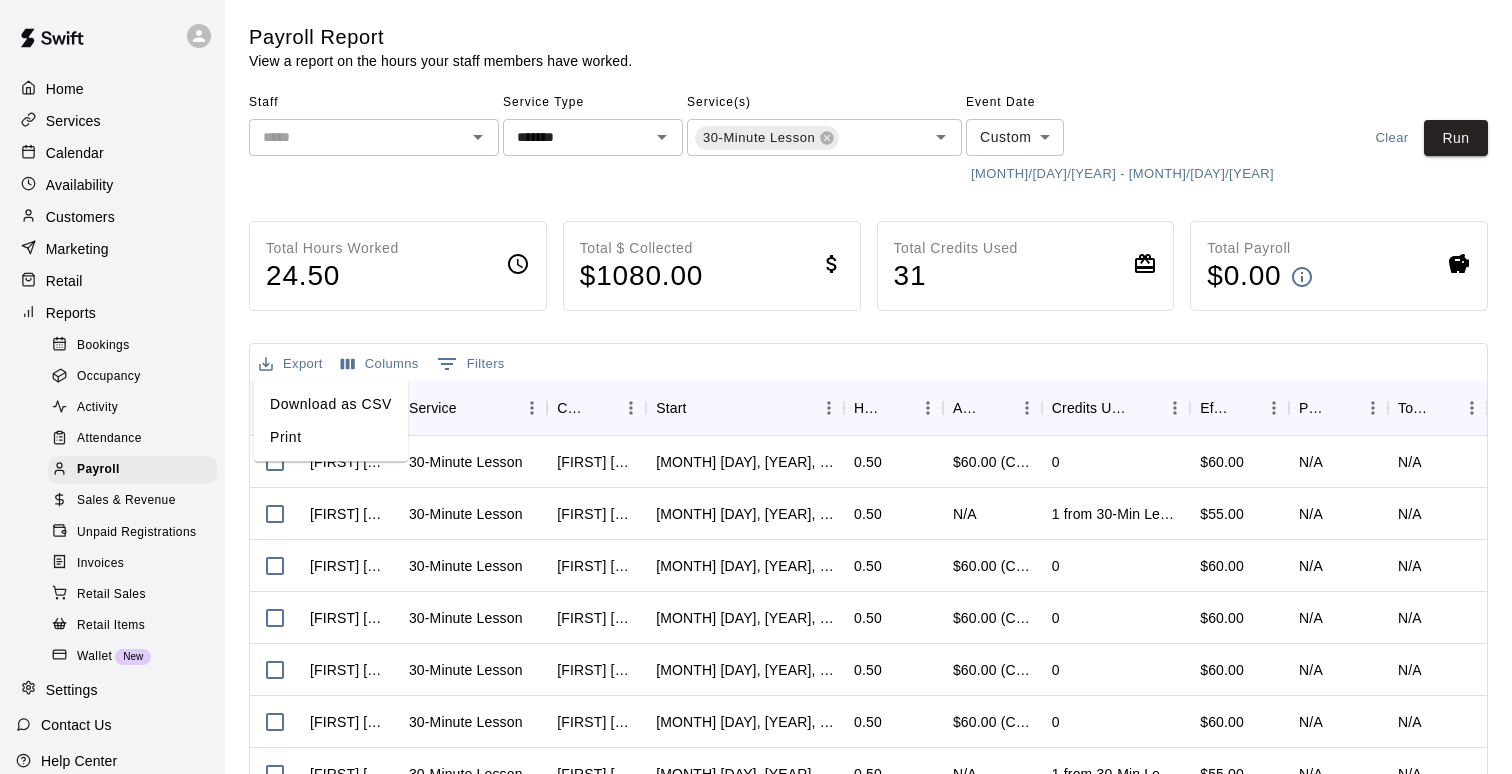click on "Download as CSV" at bounding box center [331, 404] 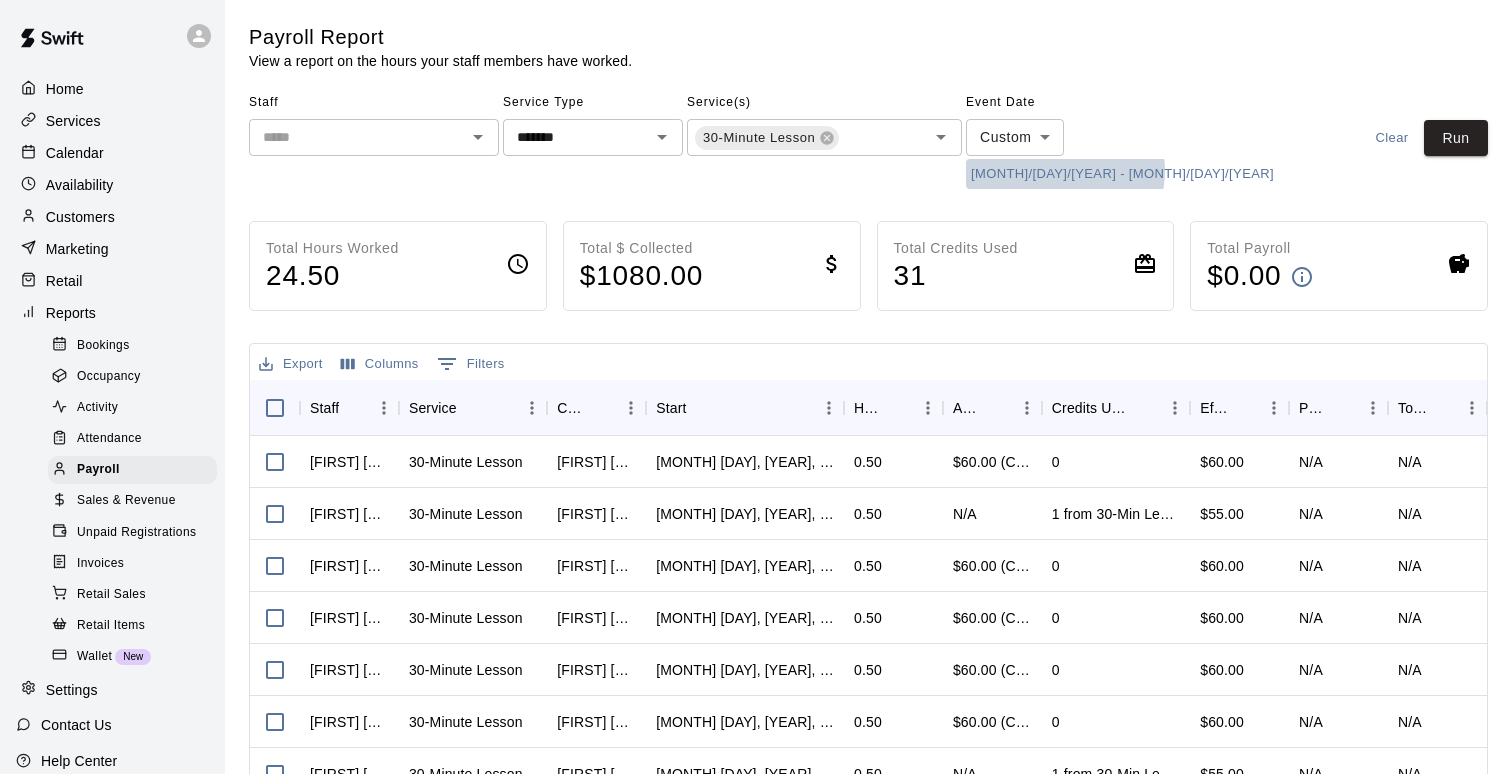 click on "7/21/2025 - 8/3/2025" at bounding box center (1122, 174) 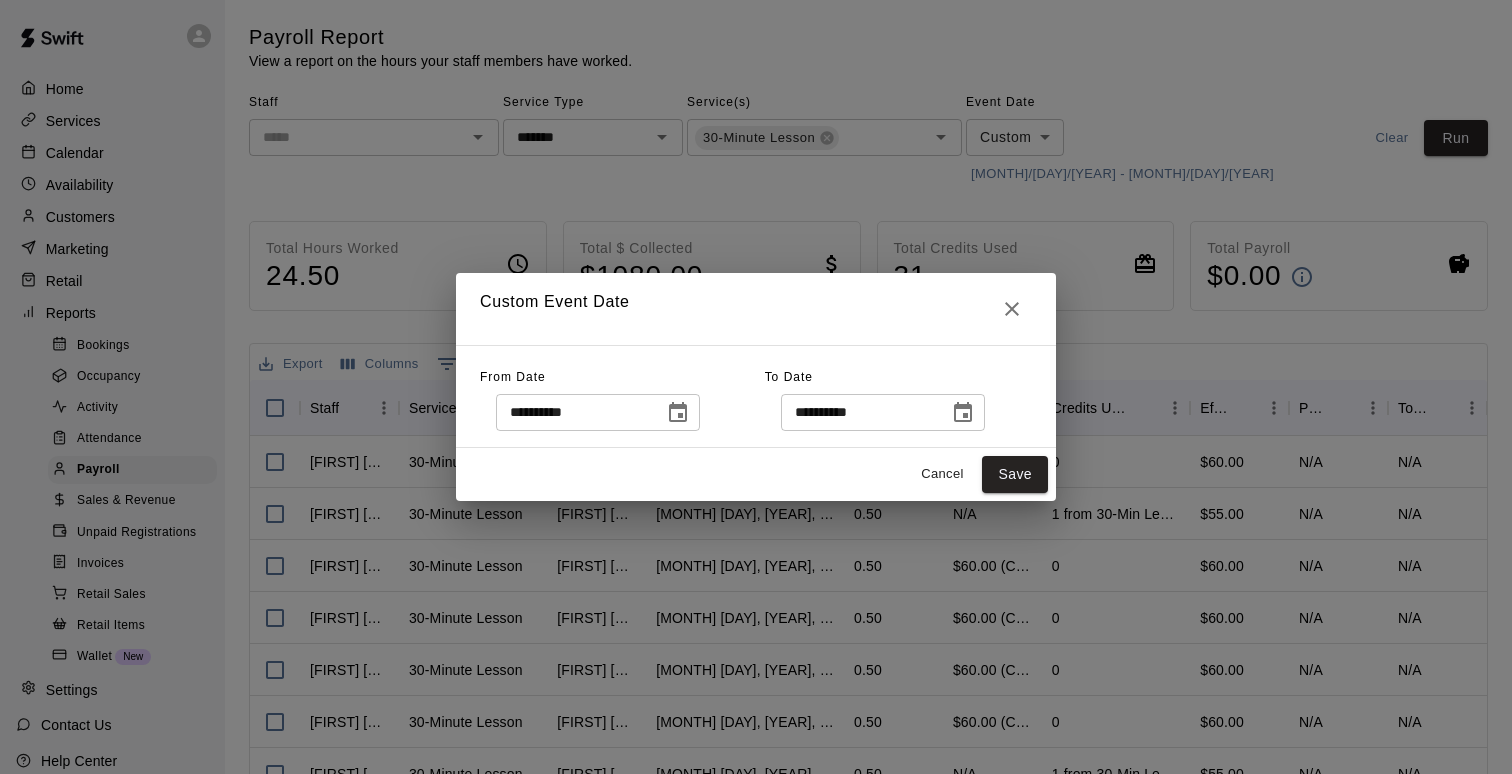 click 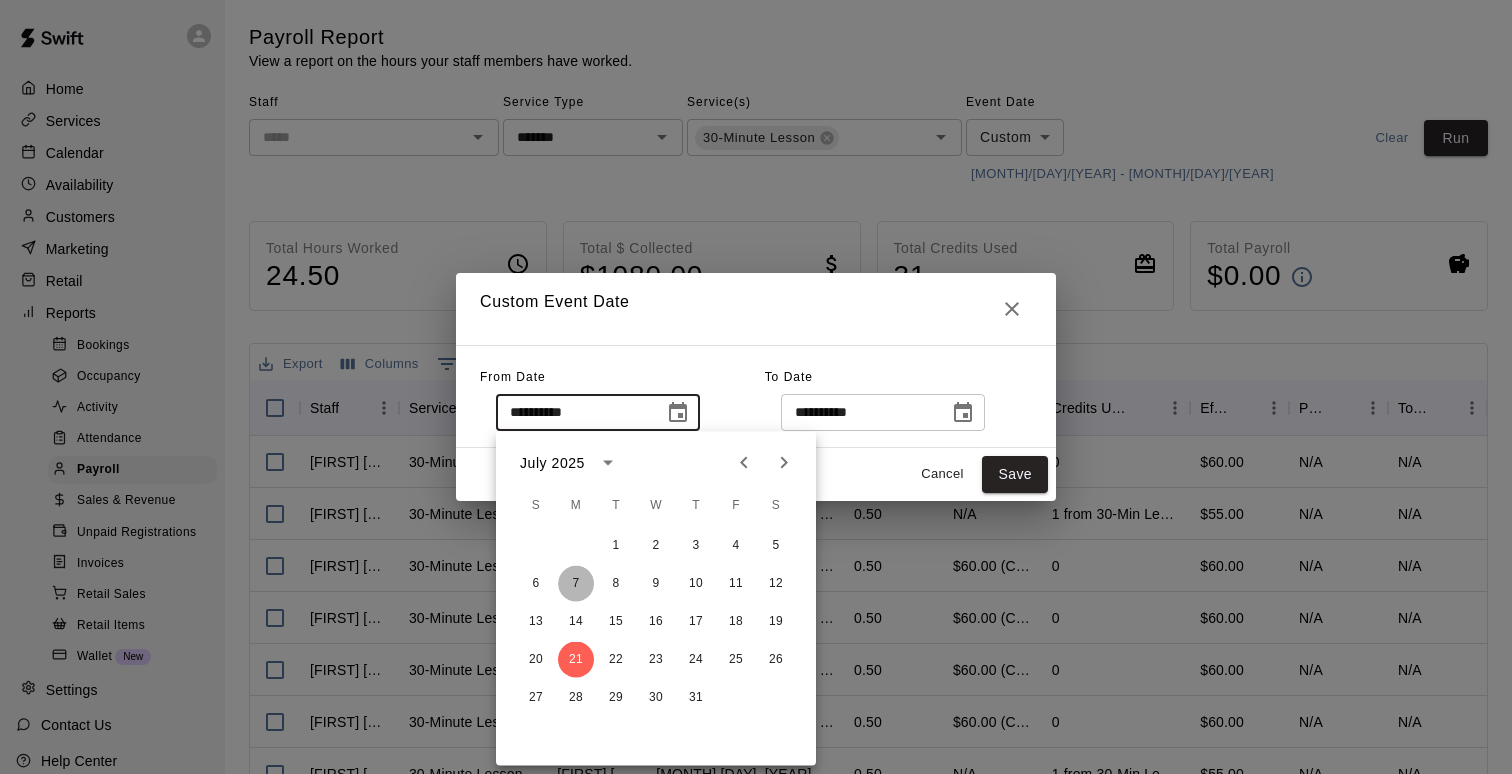 click on "7" at bounding box center (576, 584) 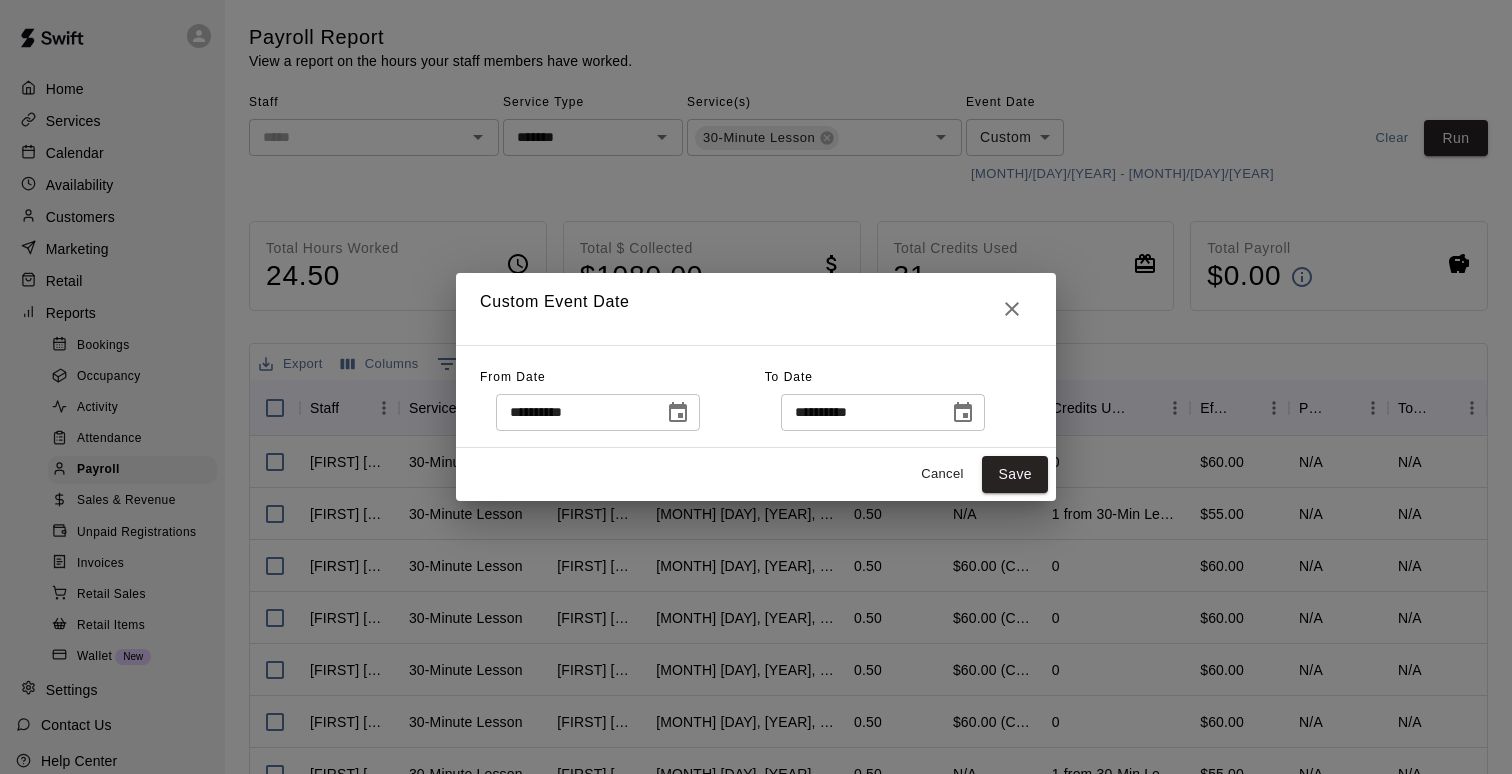 click 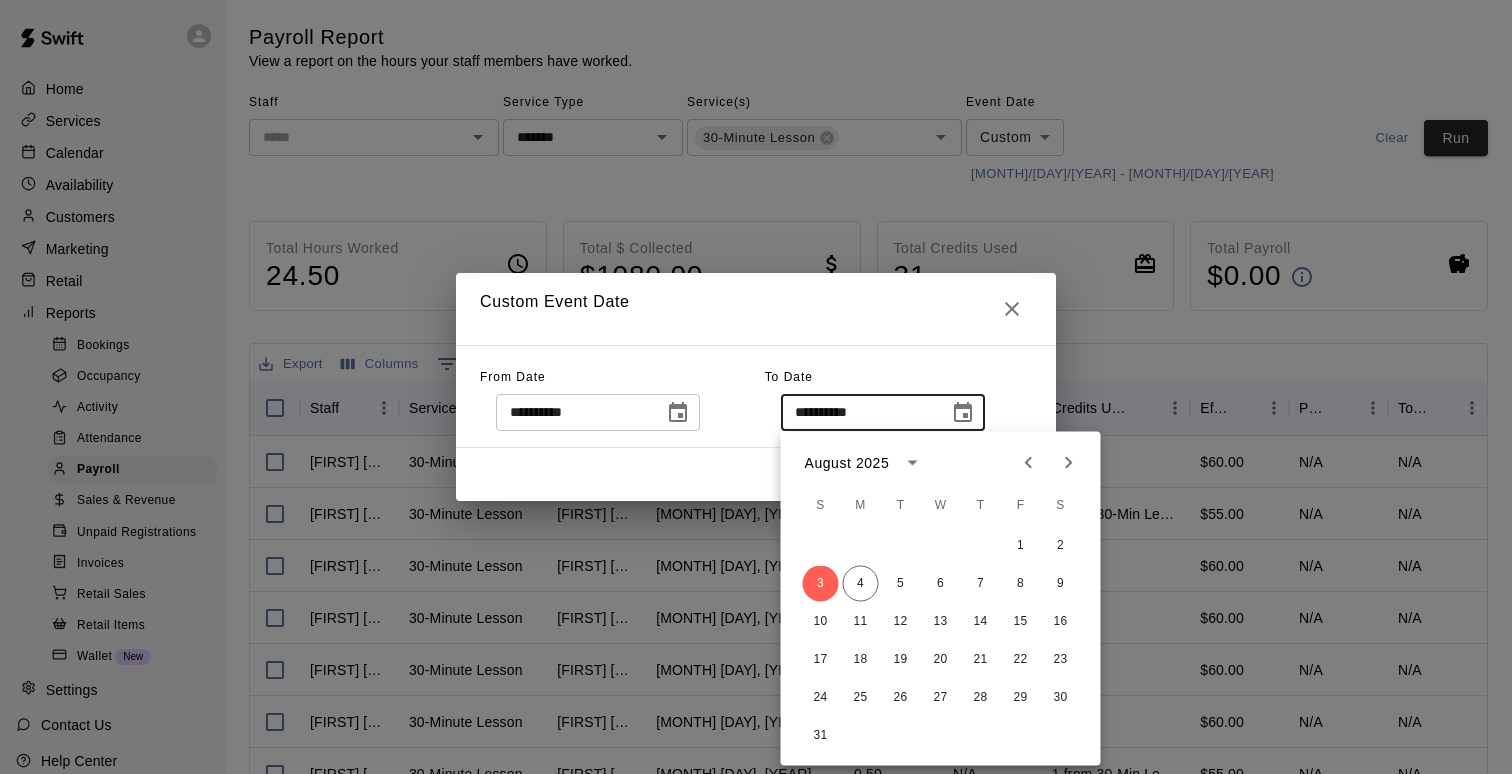 click 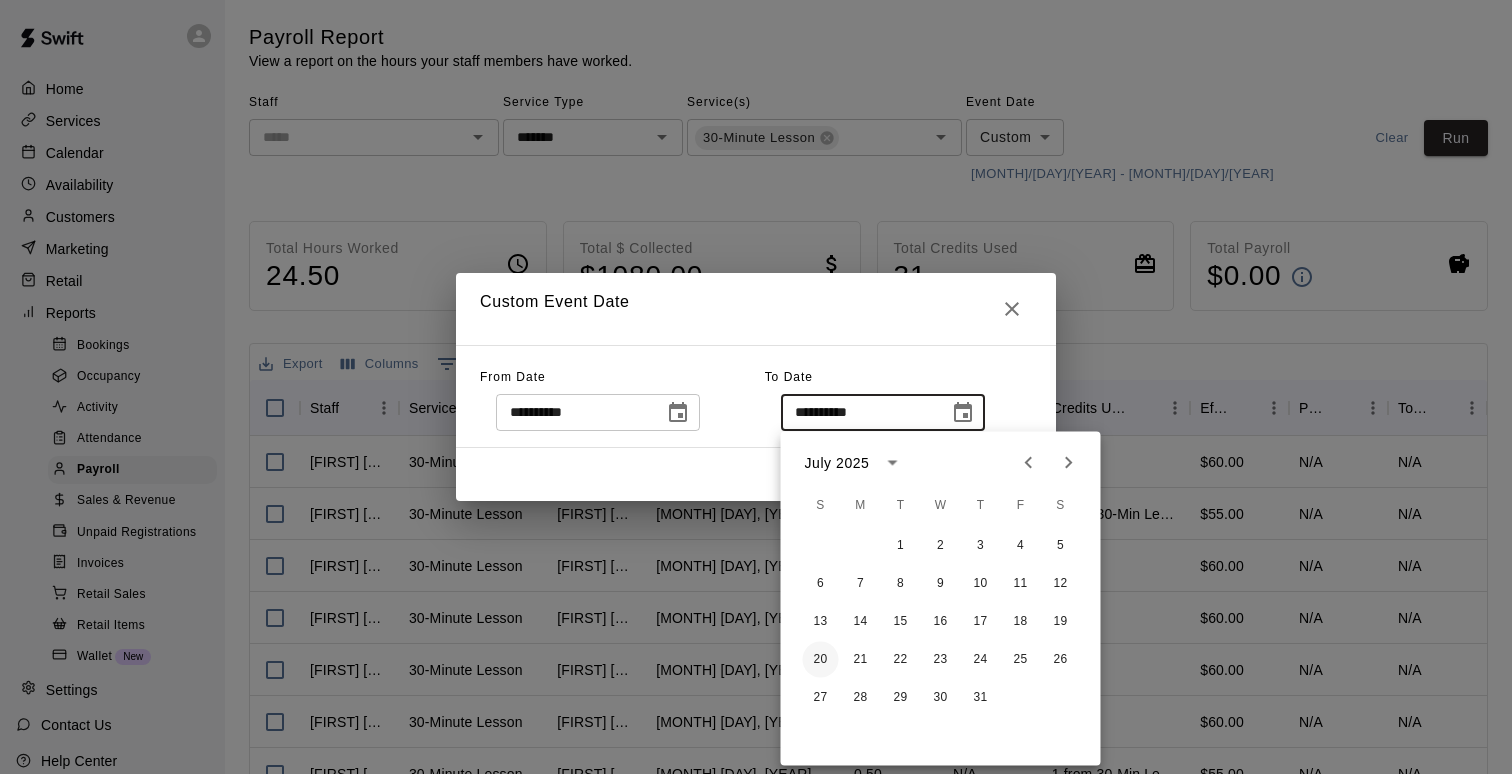 click on "20" at bounding box center [821, 660] 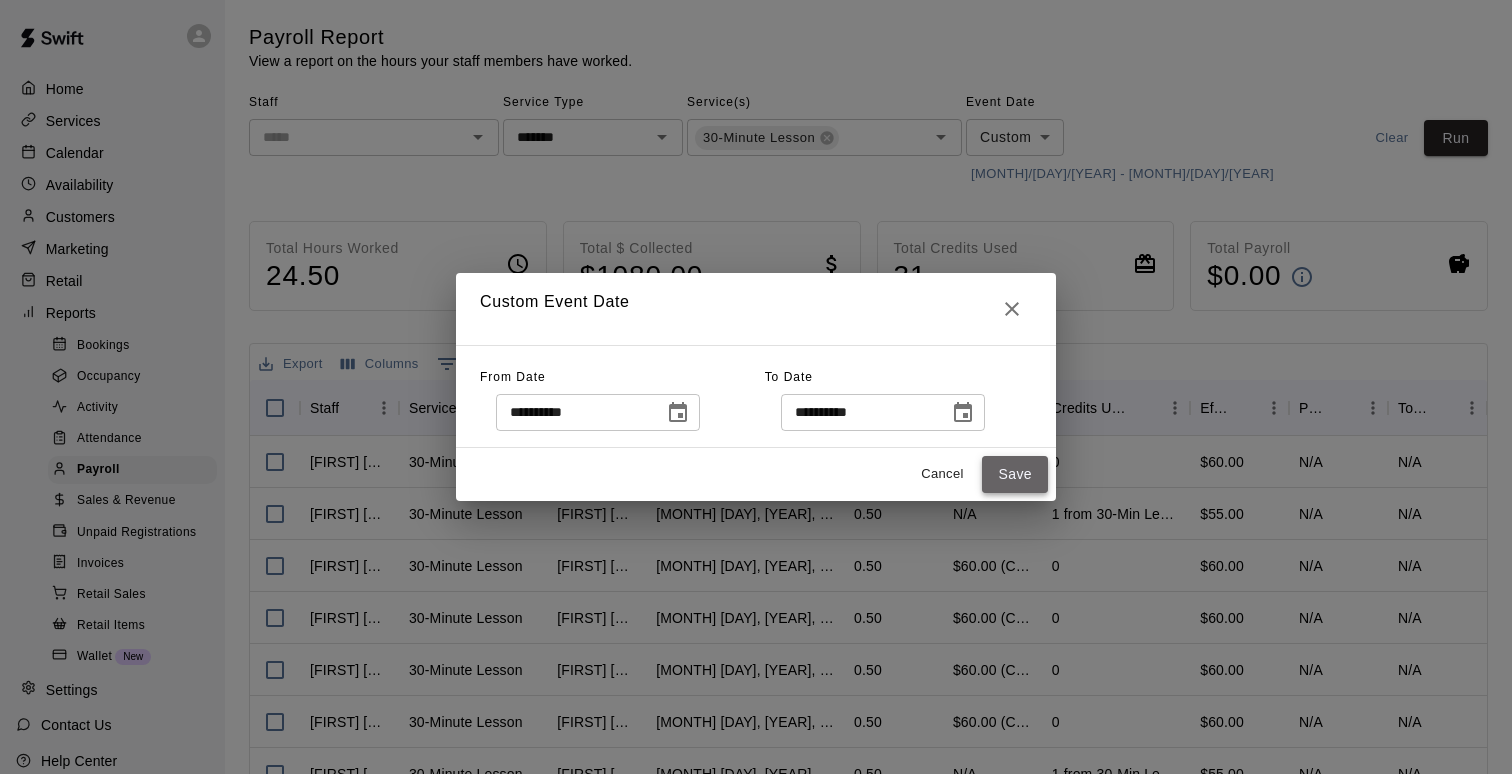 click on "Save" at bounding box center [1015, 474] 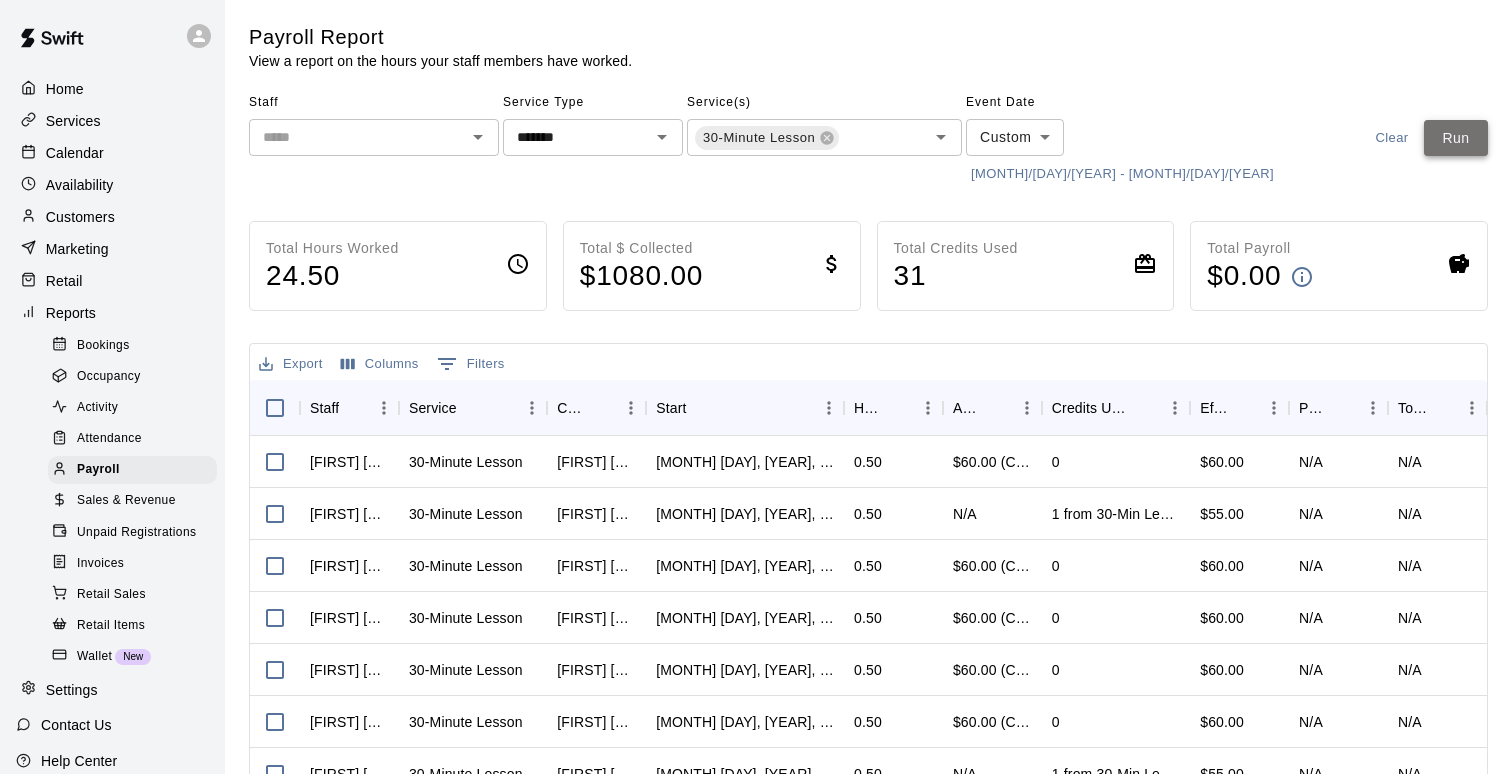 click on "Run" at bounding box center [1456, 138] 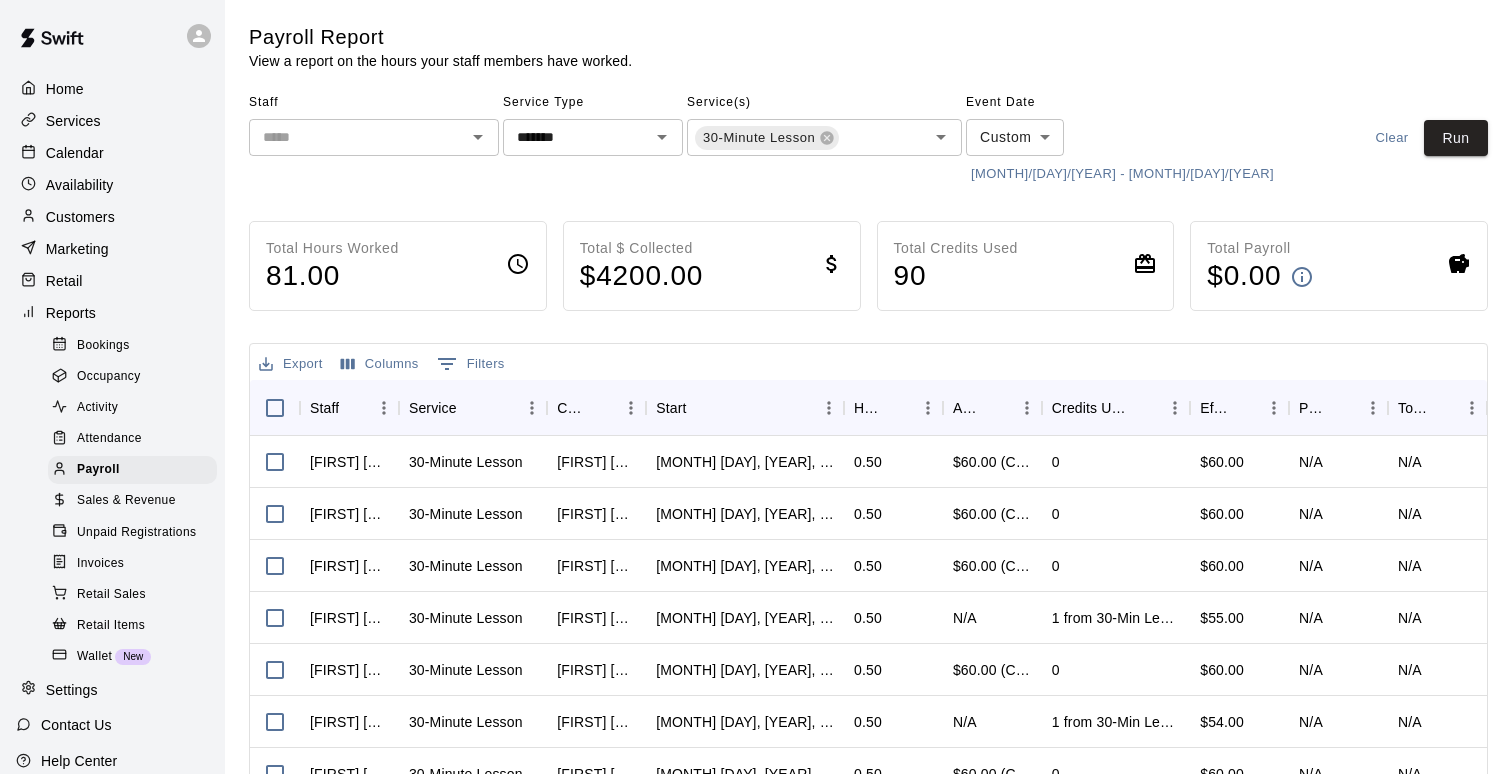 click on "Export" at bounding box center (291, 364) 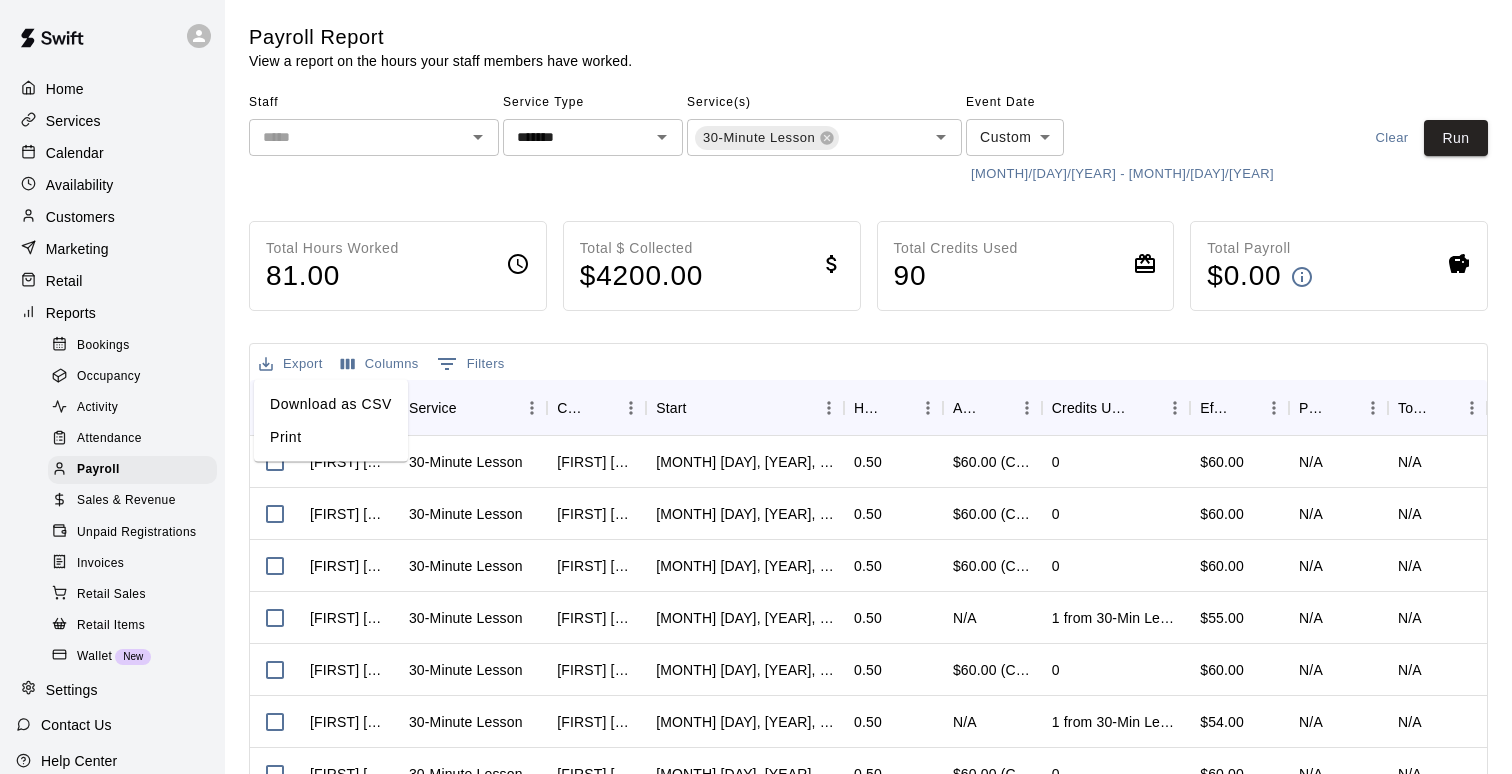 click on "Download as CSV" at bounding box center [331, 404] 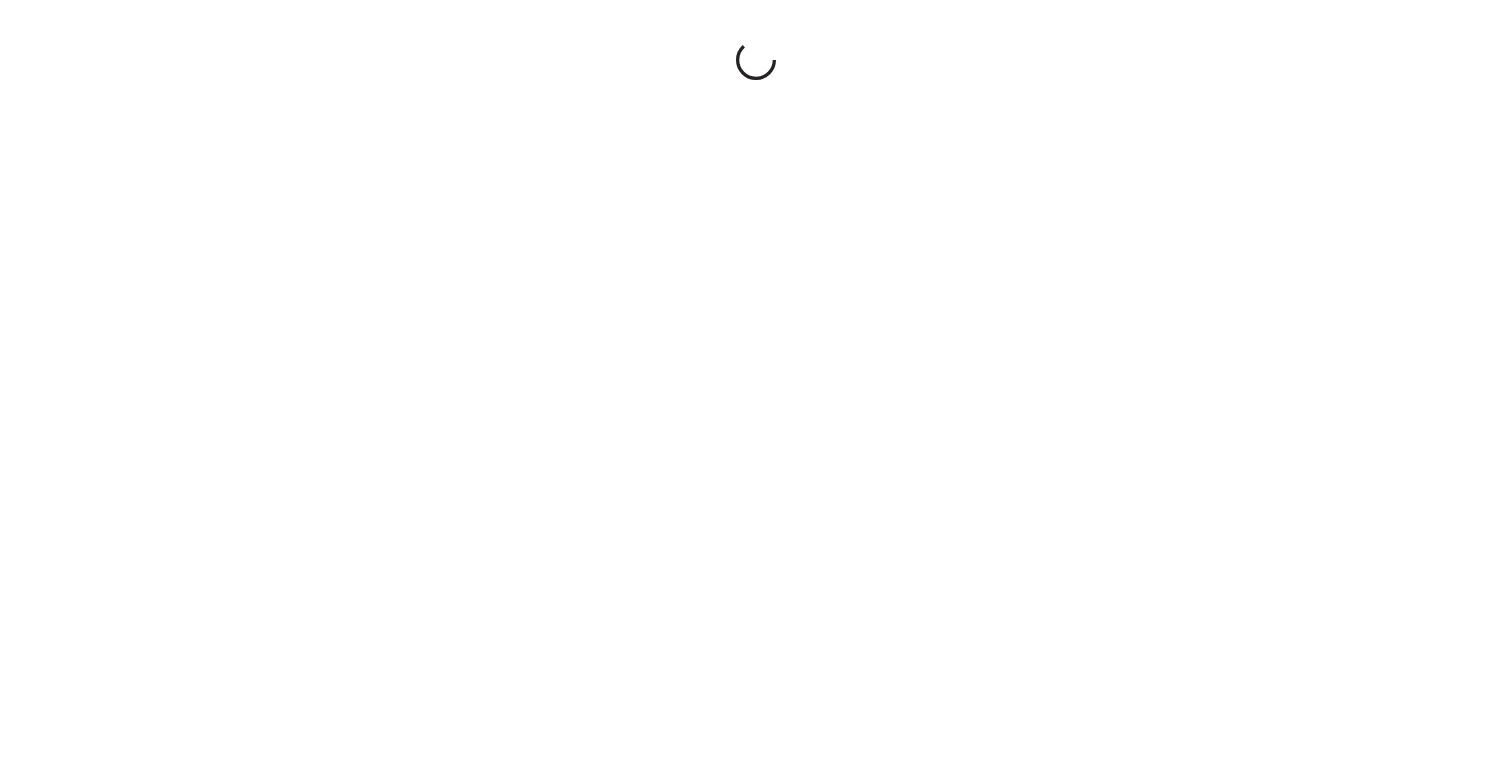 scroll, scrollTop: 0, scrollLeft: 0, axis: both 